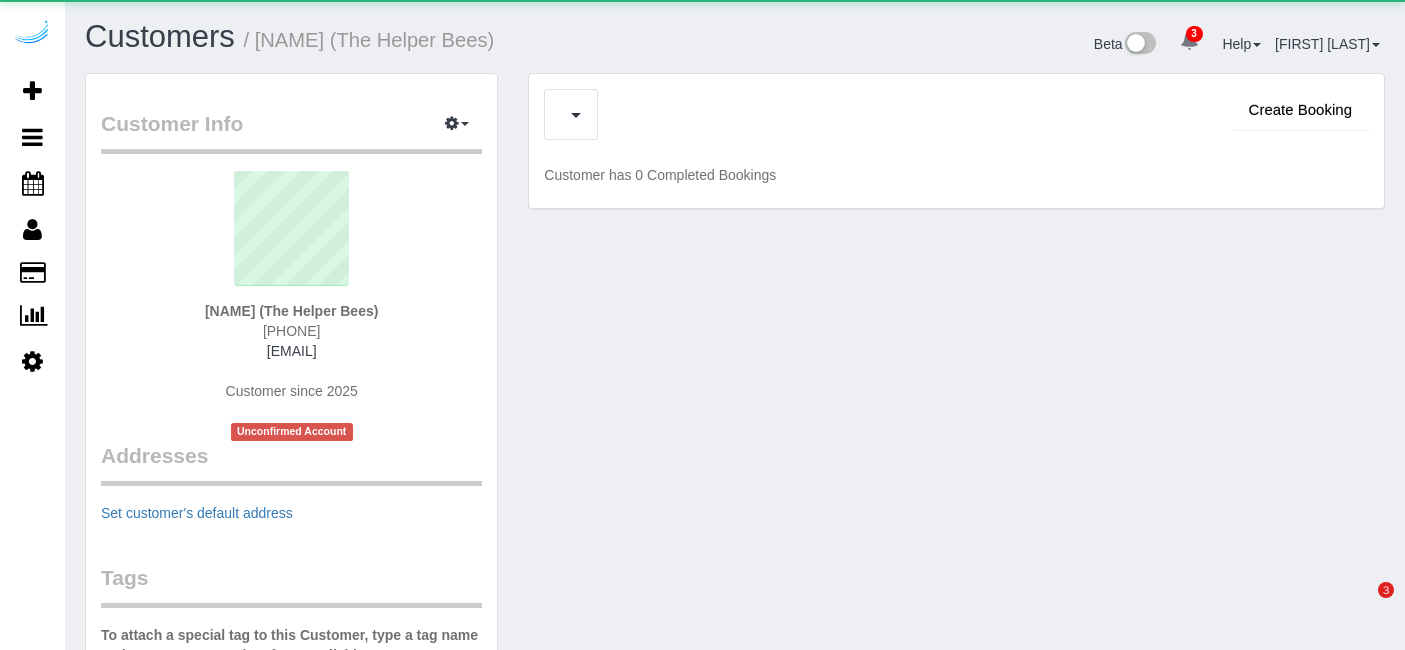 scroll, scrollTop: 0, scrollLeft: 0, axis: both 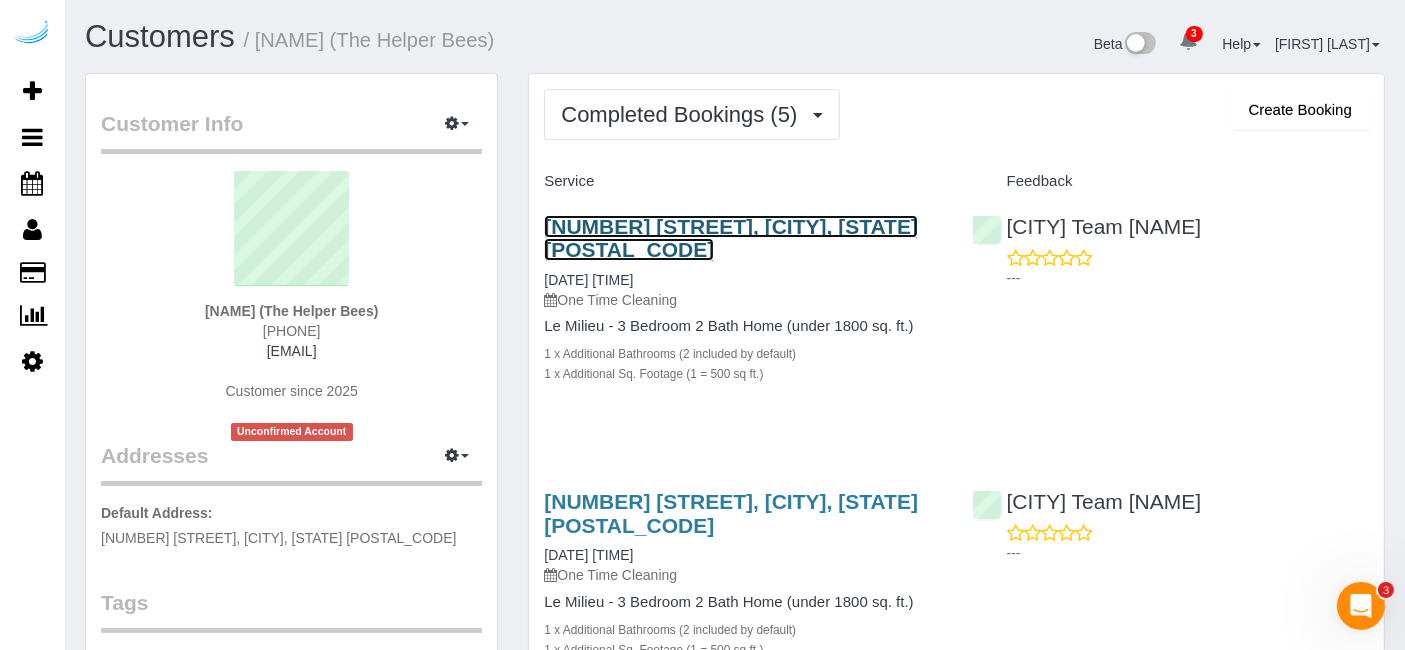 click on "[NUMBER] [STREET], [CITY], [STATE] [POSTAL_CODE]" at bounding box center (731, 238) 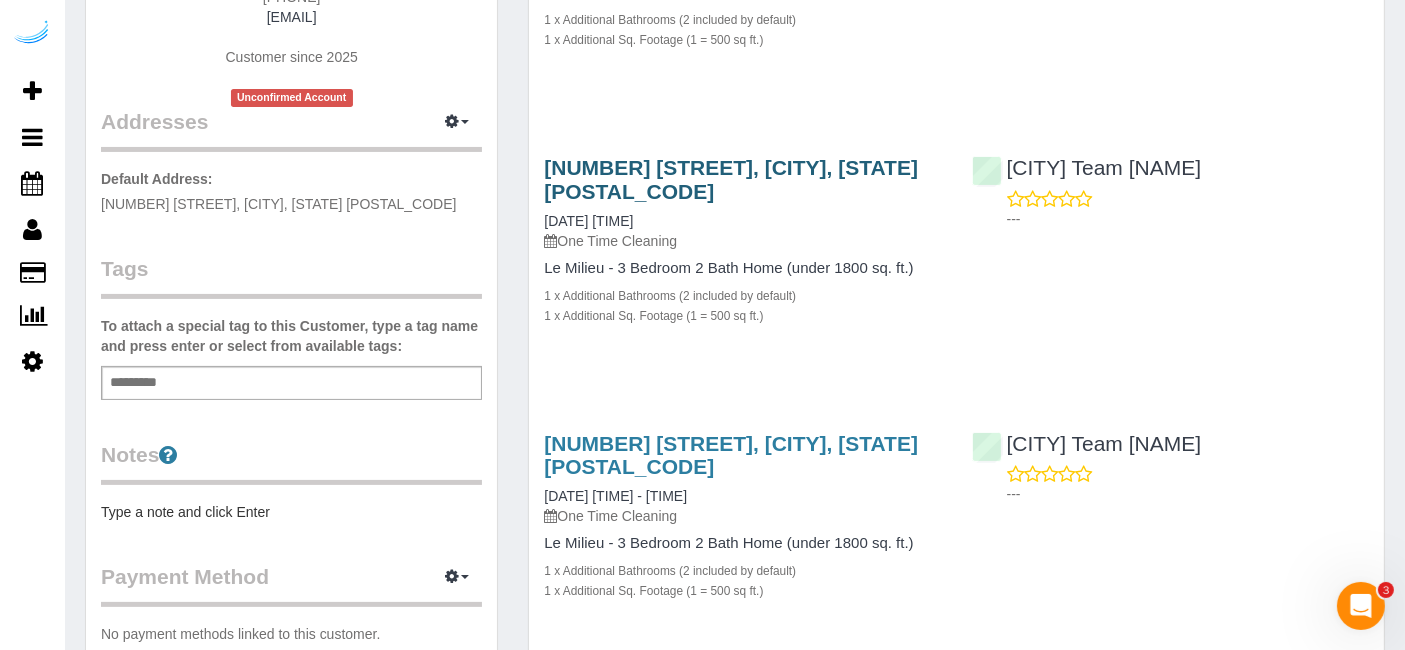 scroll, scrollTop: 666, scrollLeft: 0, axis: vertical 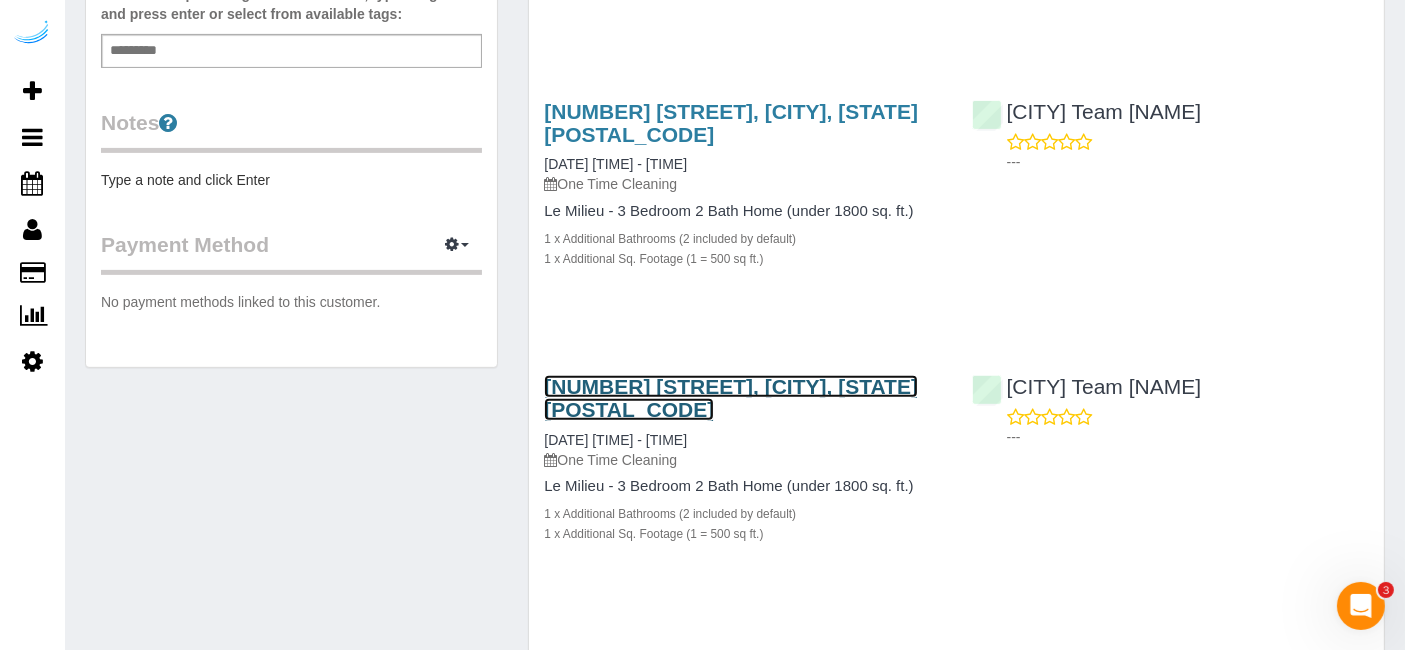 click on "1911 Amesbury Ct, Lathrop, CA 95330" at bounding box center [731, 398] 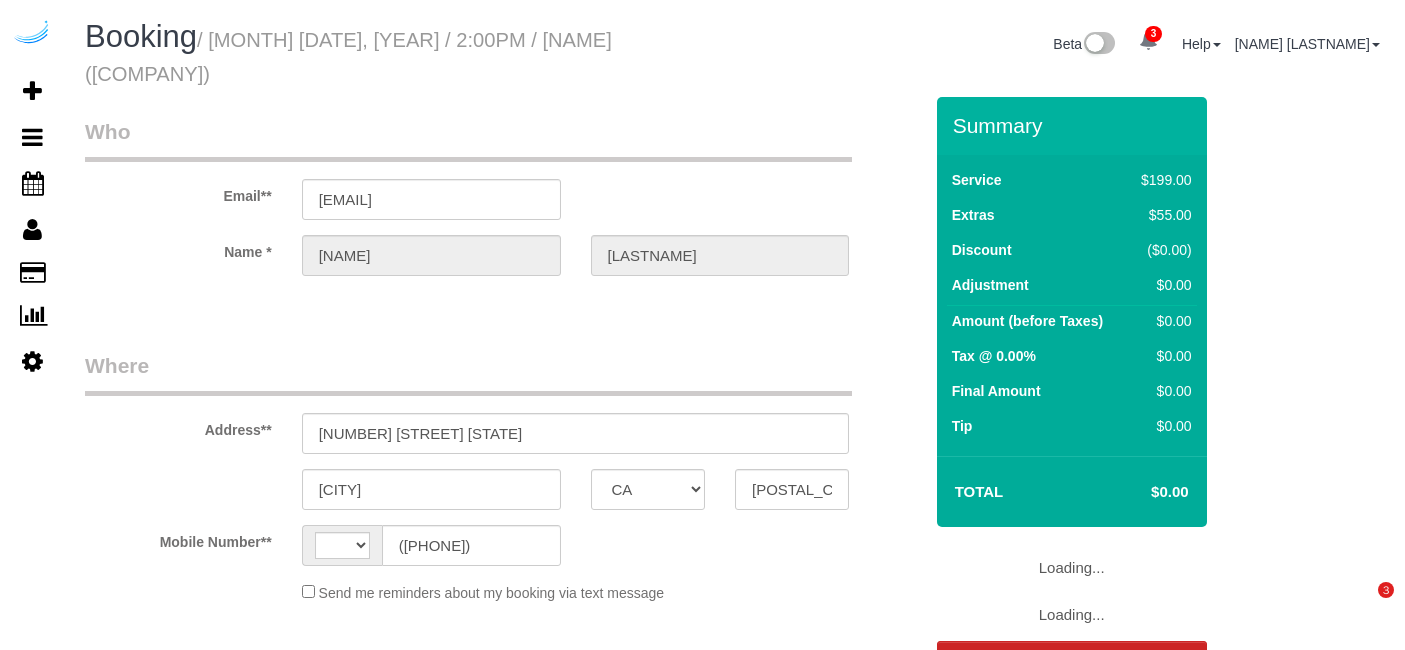 select on "CA" 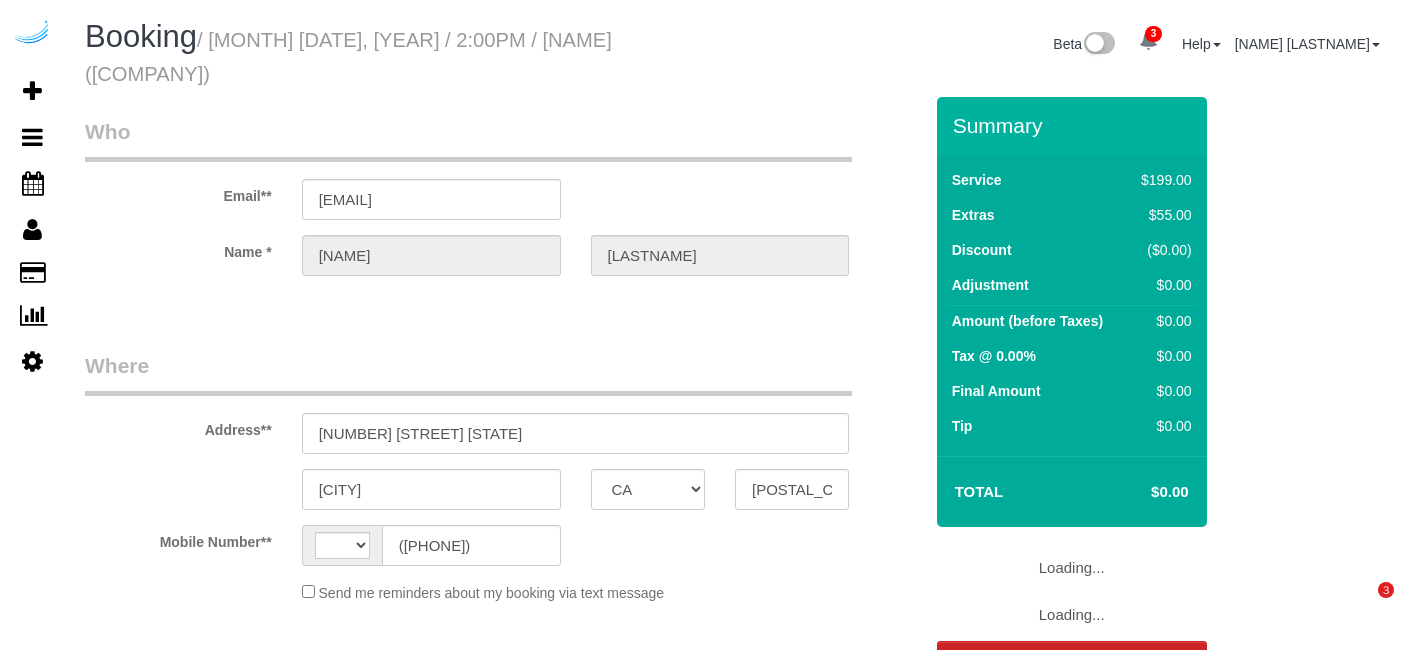 scroll, scrollTop: 0, scrollLeft: 0, axis: both 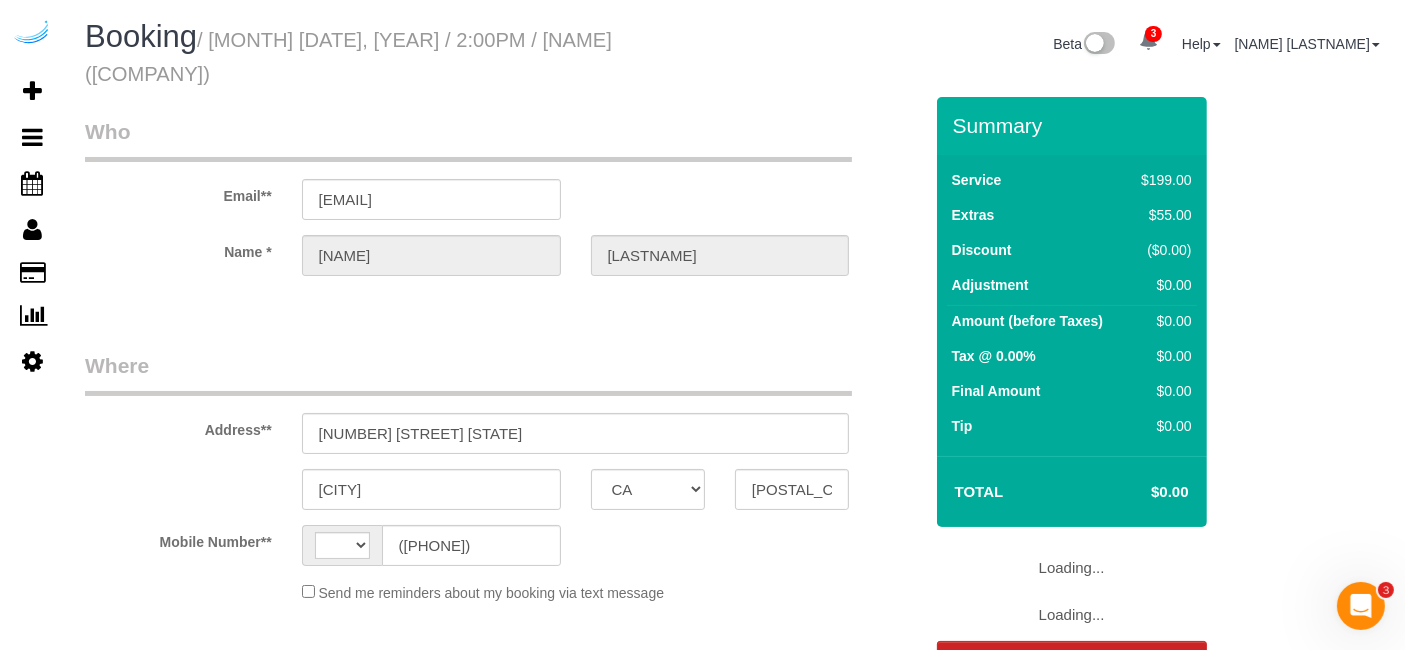 select on "number:9" 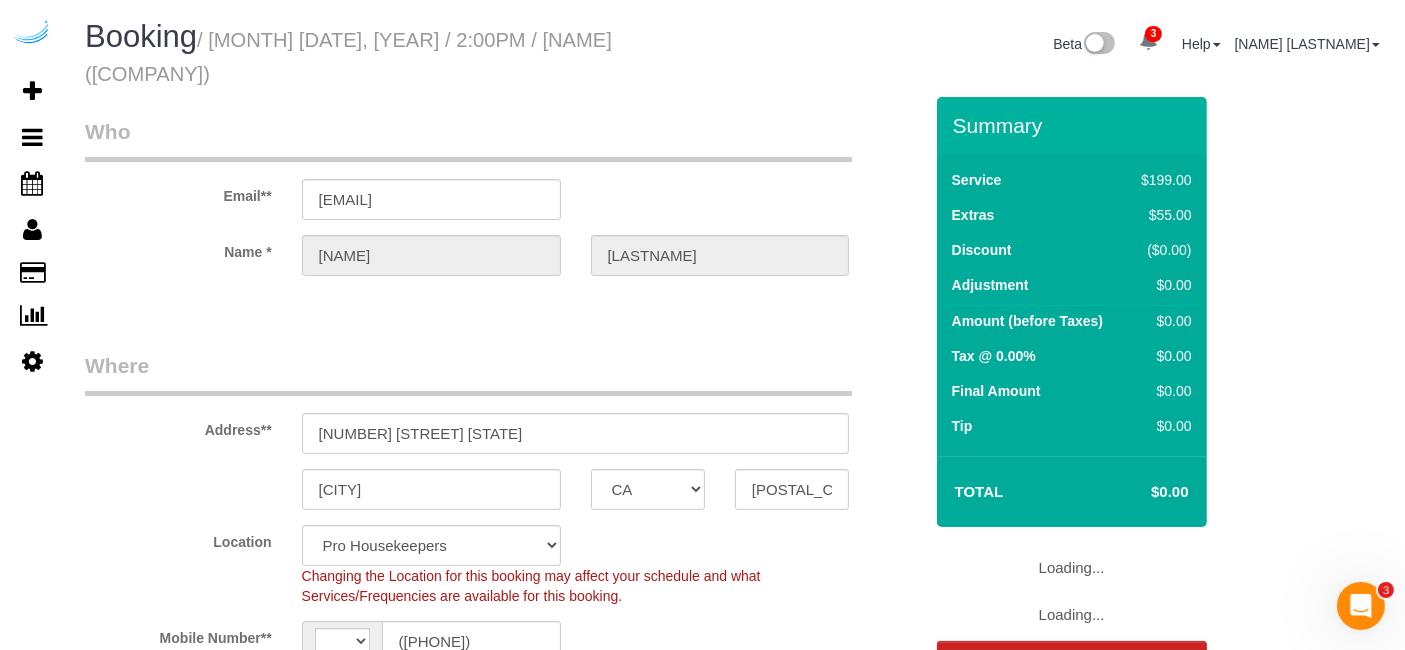 select on "string:US" 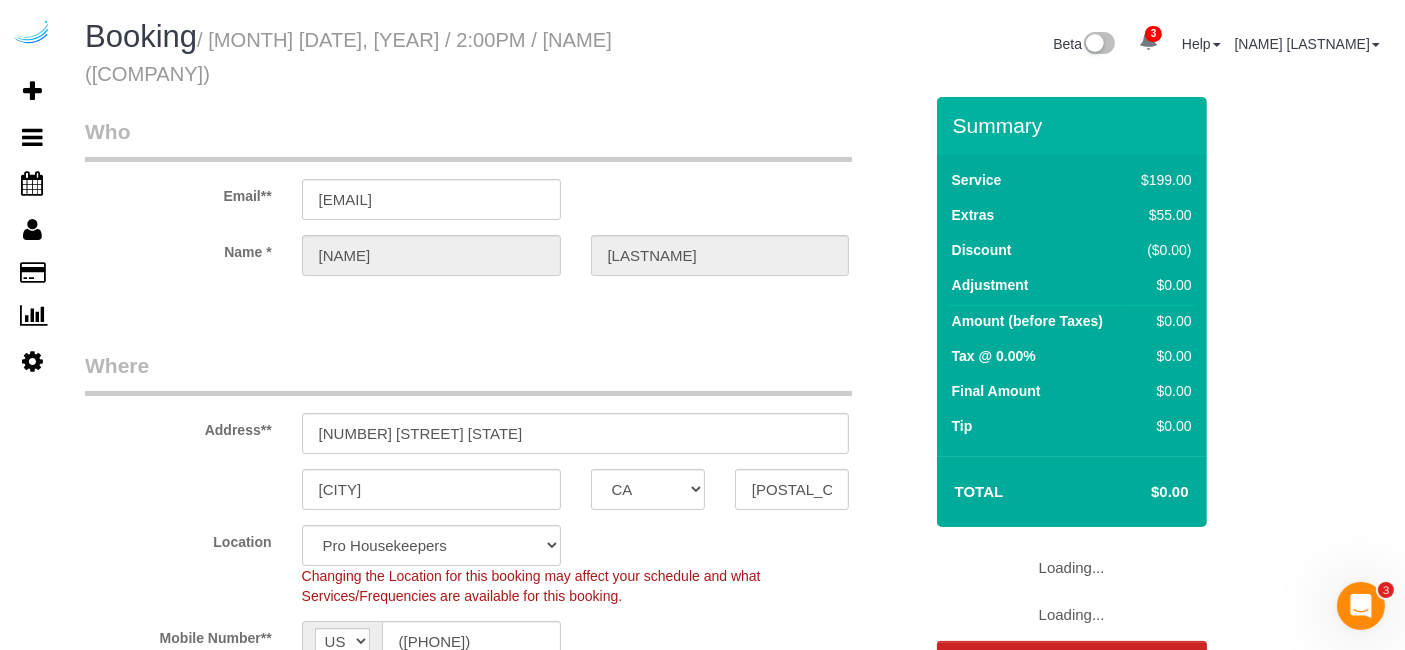 select on "object:830" 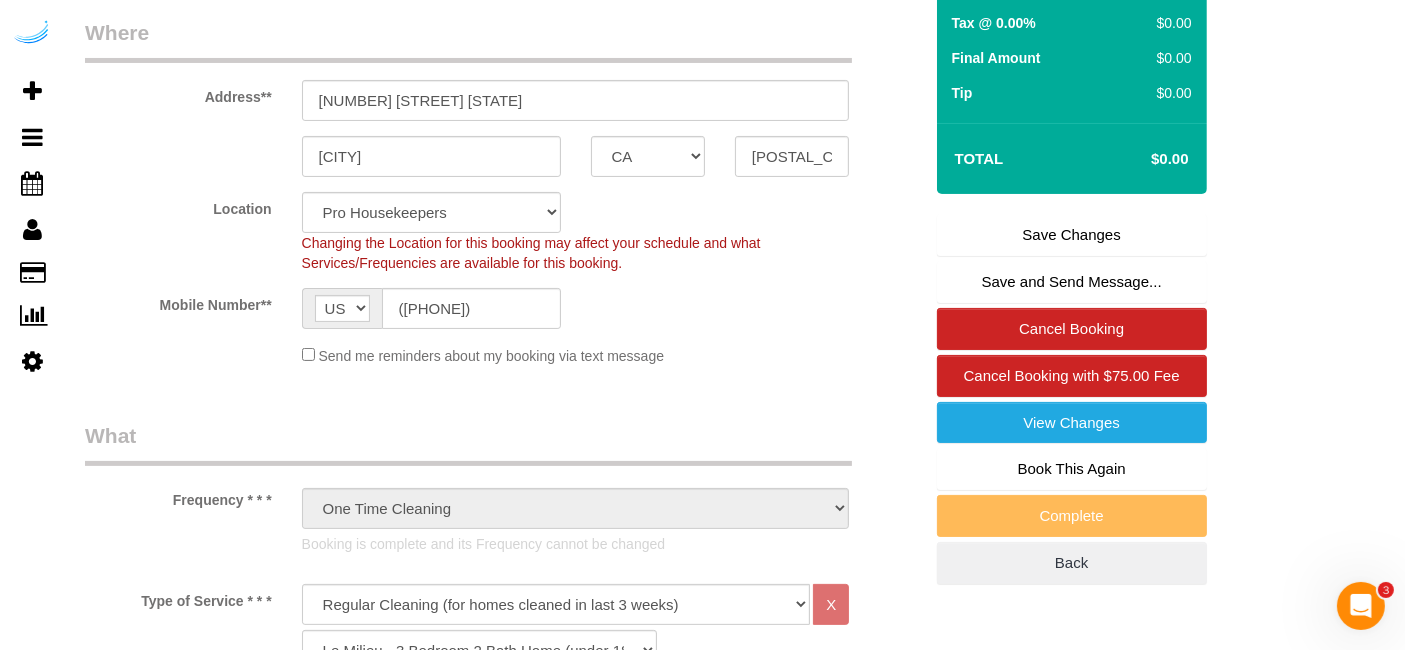 scroll, scrollTop: 0, scrollLeft: 0, axis: both 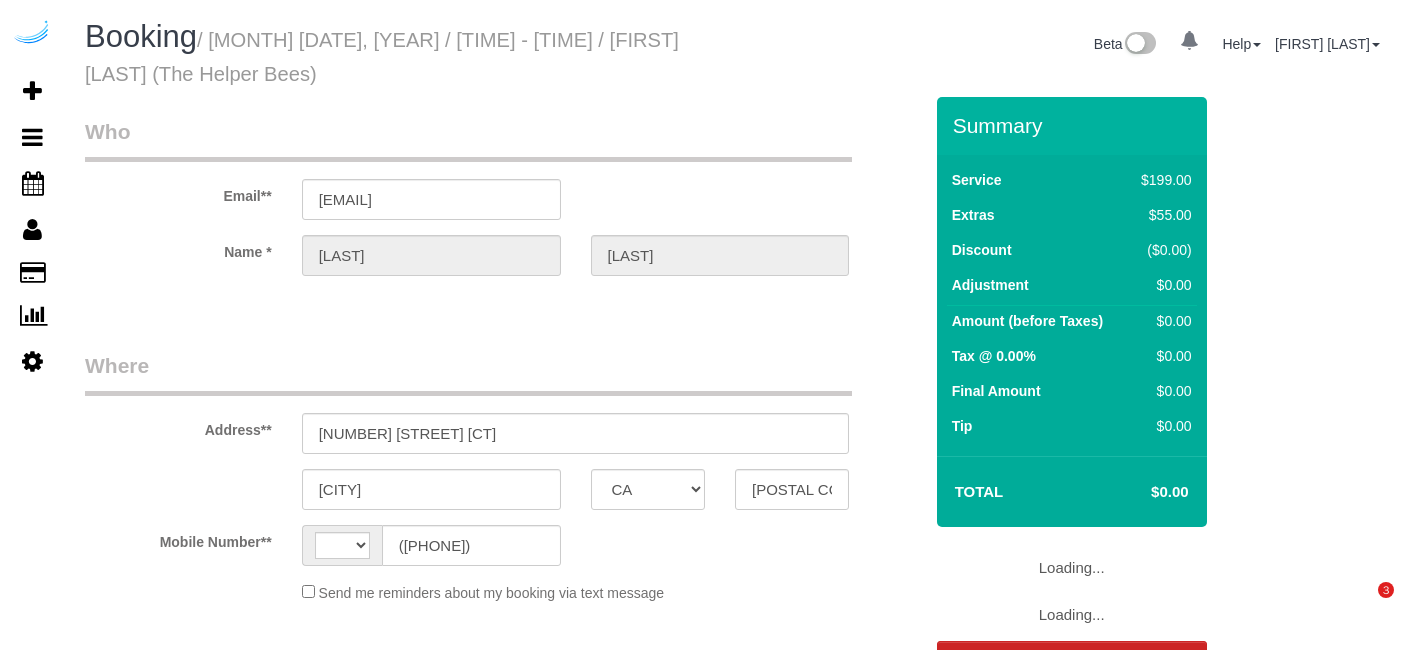 select on "CA" 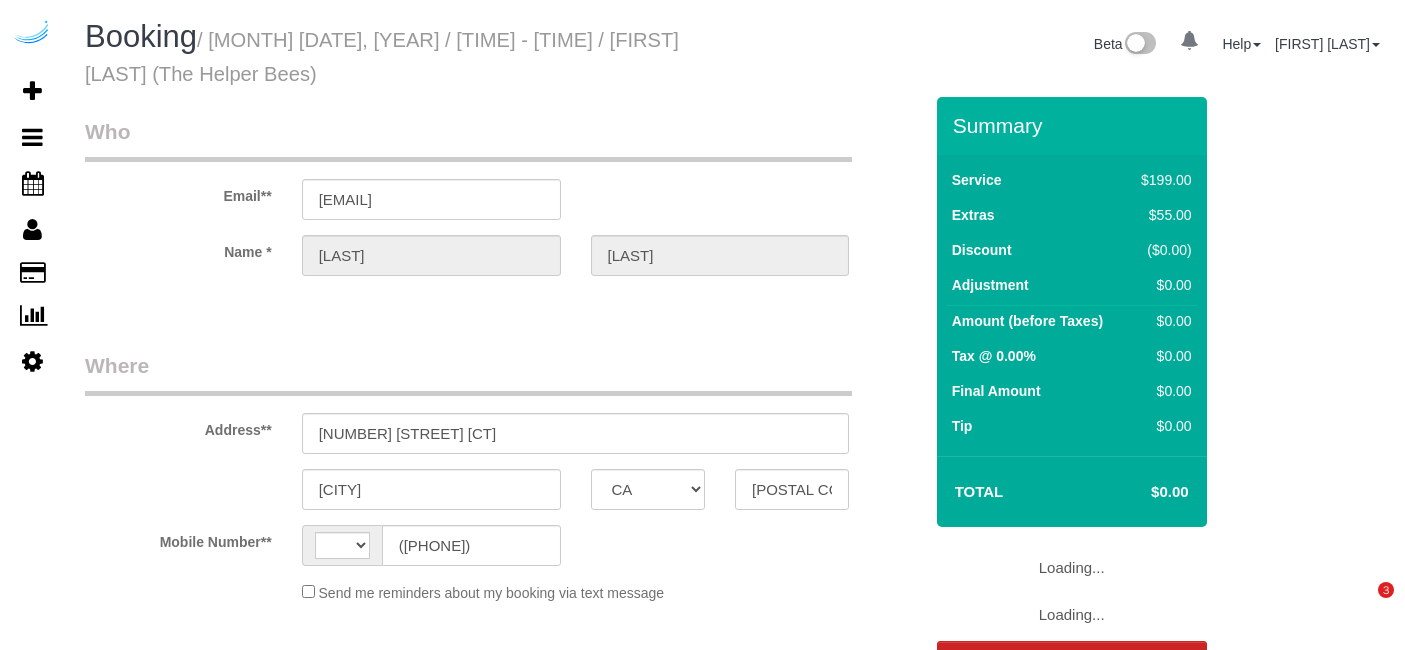 scroll, scrollTop: 0, scrollLeft: 0, axis: both 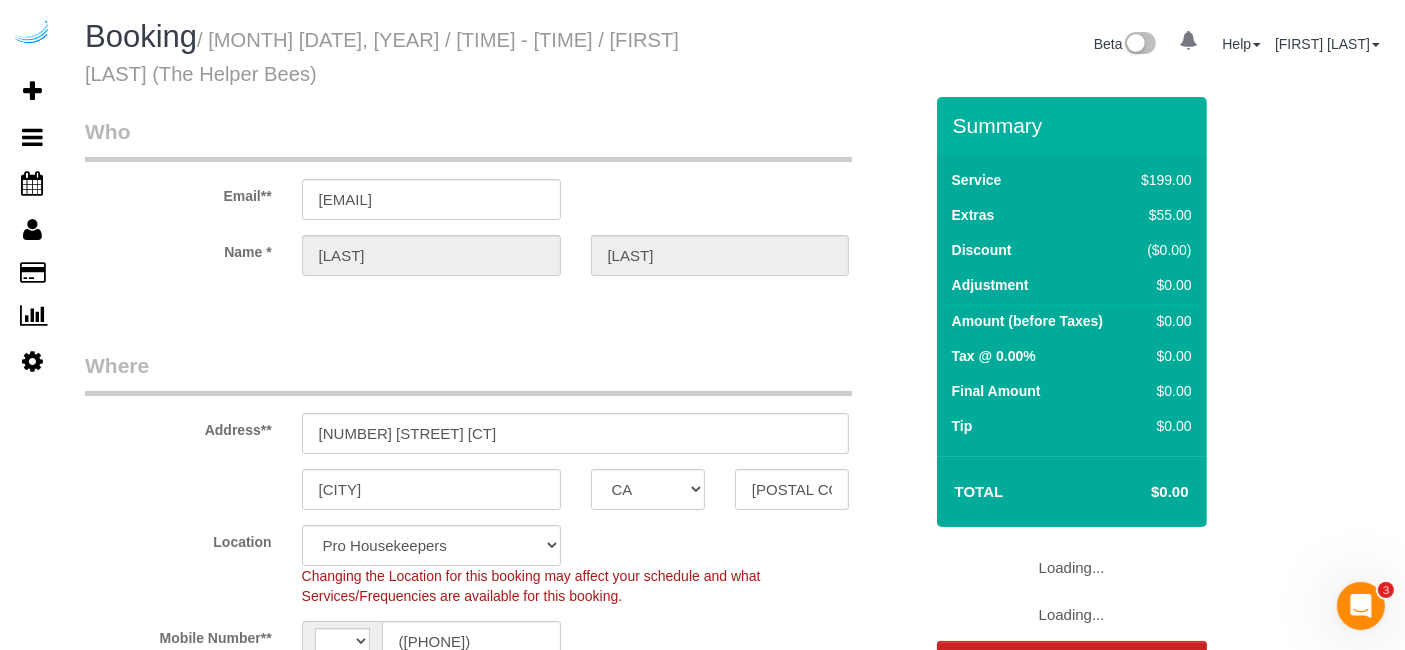 select on "string:US" 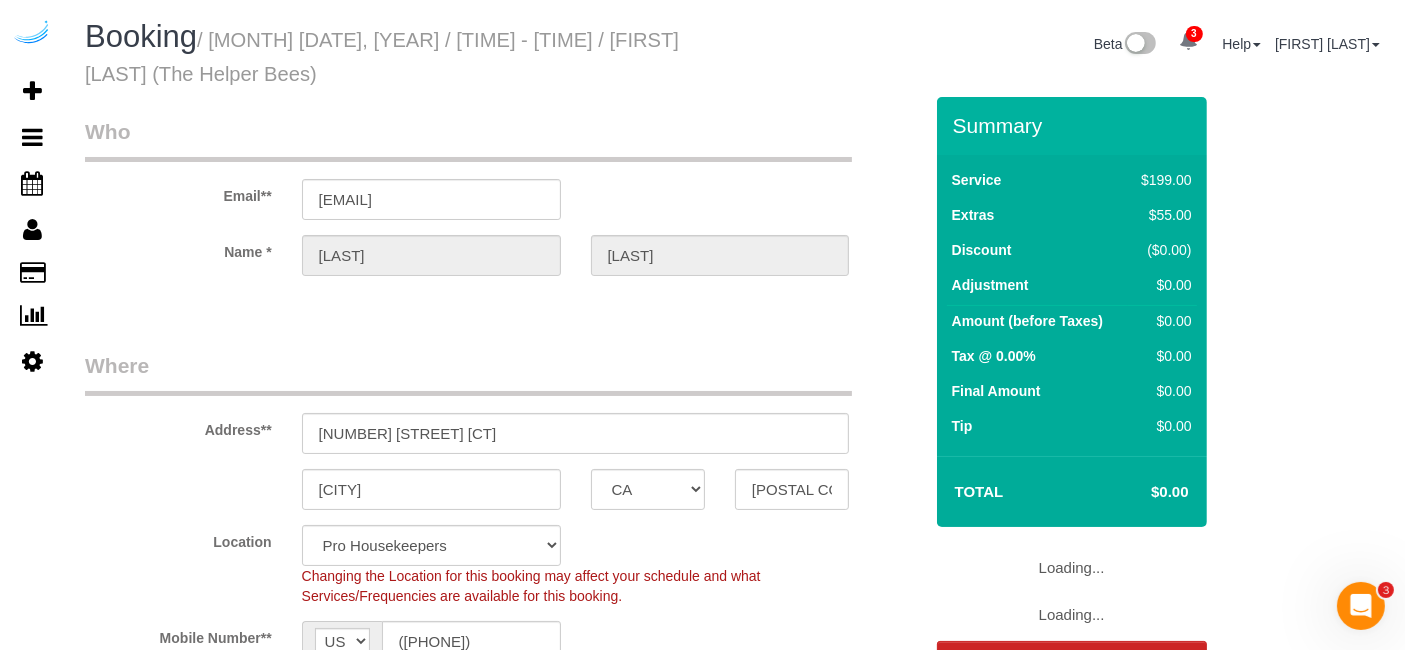 select on "object:1290" 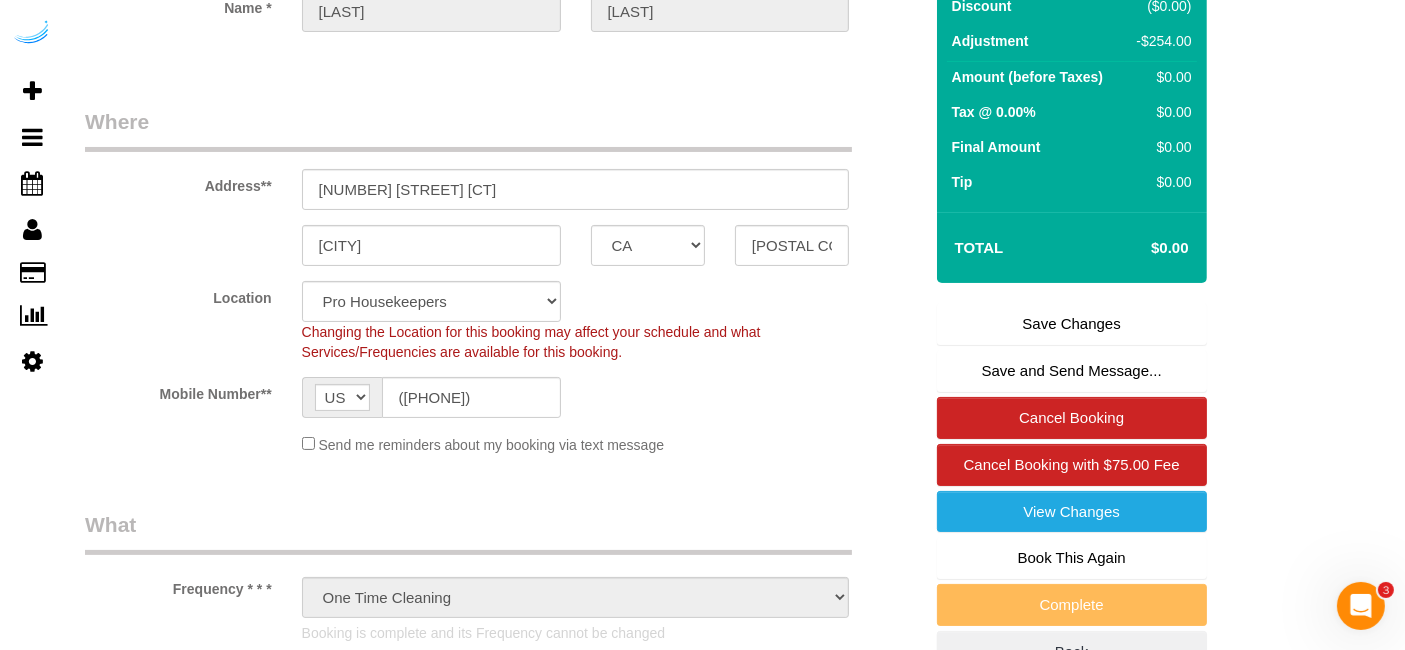 scroll, scrollTop: 222, scrollLeft: 0, axis: vertical 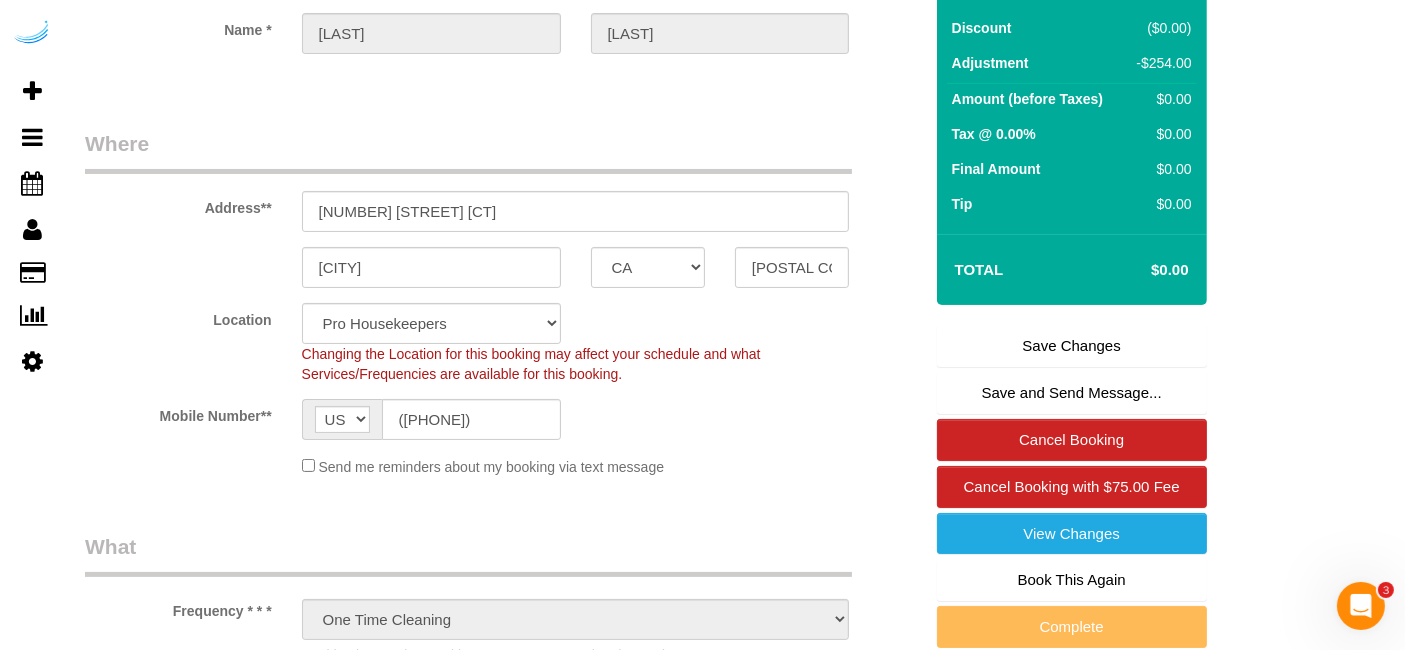 click on "Book This Again" at bounding box center [1072, 580] 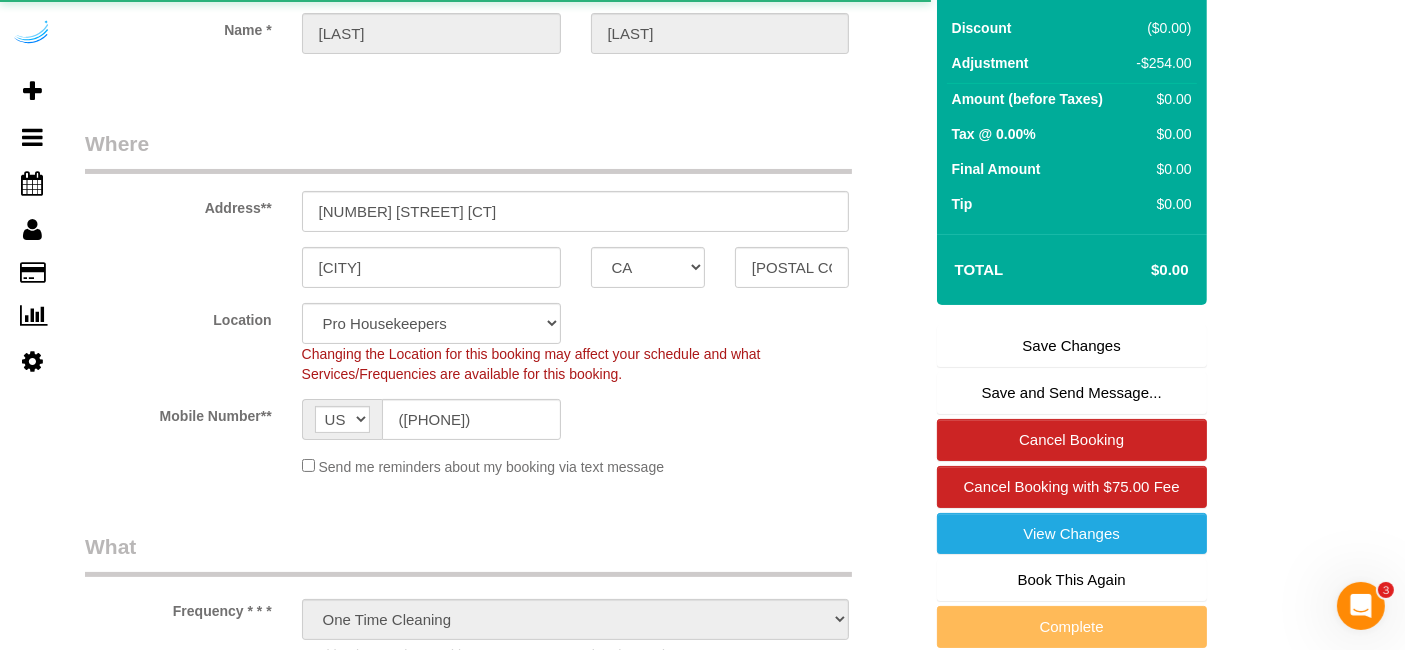 select on "CA" 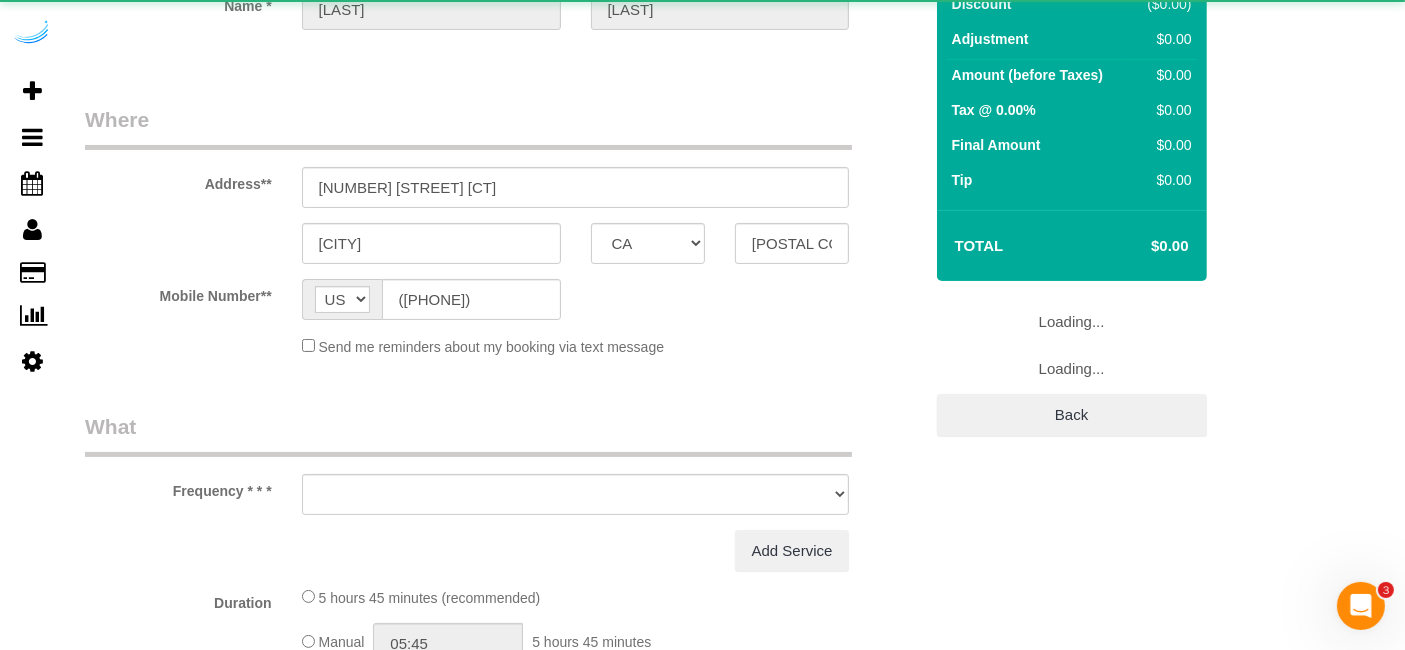 scroll, scrollTop: 0, scrollLeft: 0, axis: both 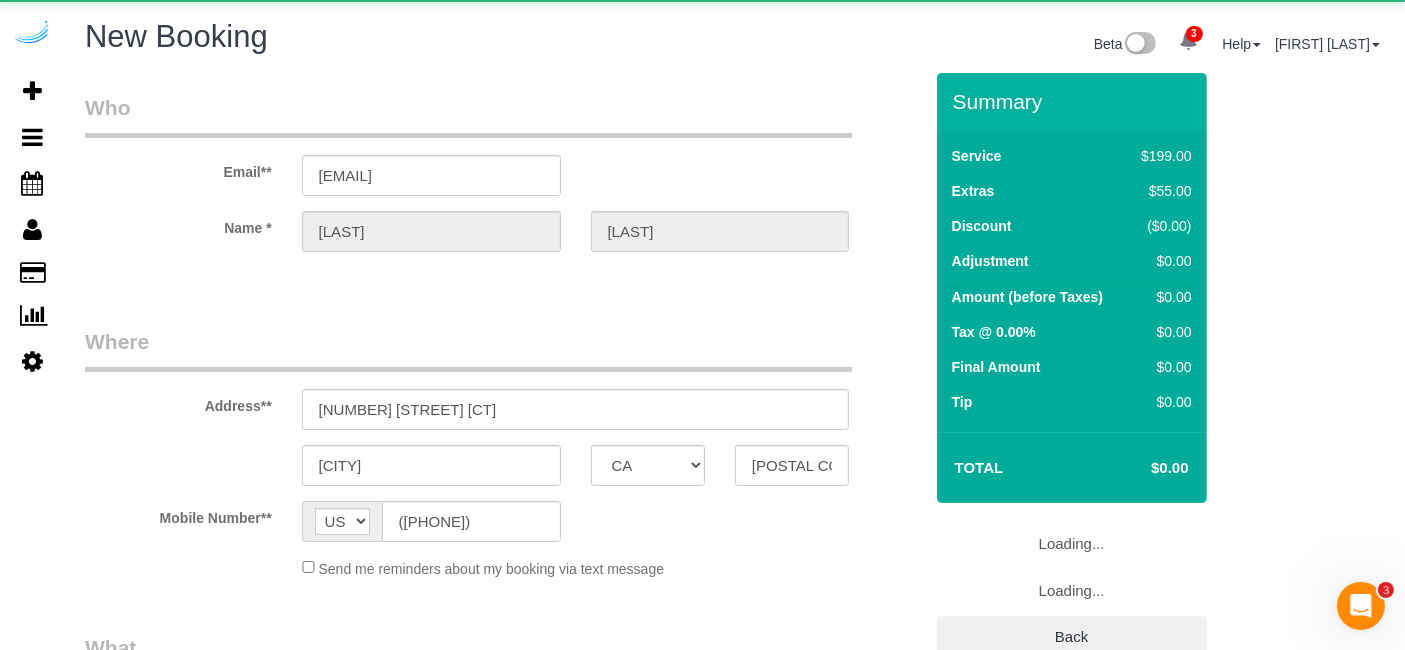 select on "string:fspay" 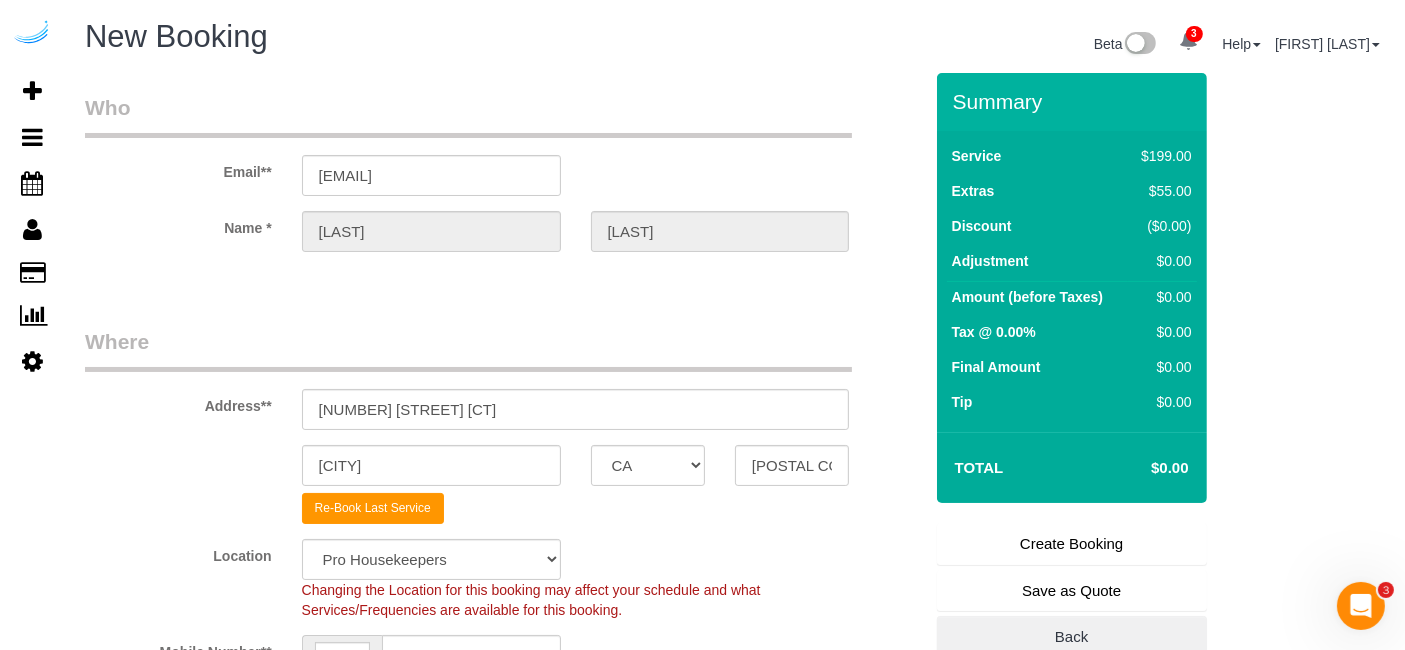 select on "object:2651" 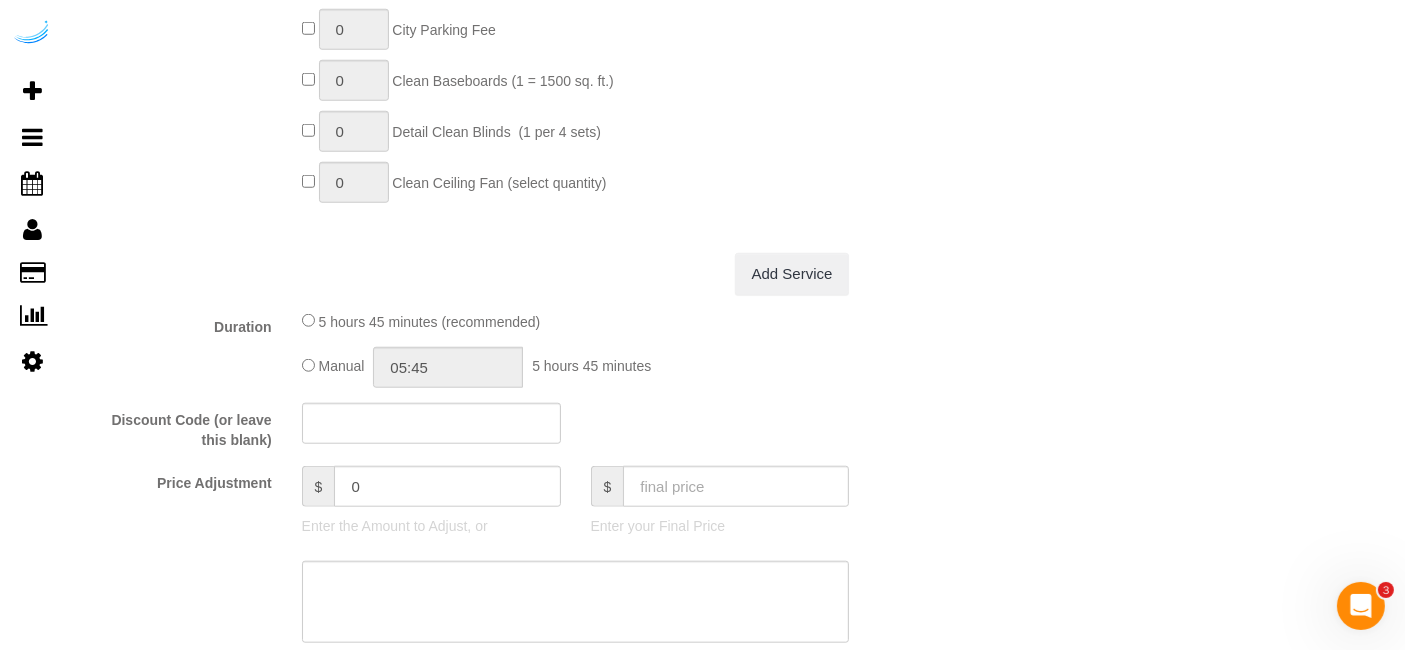 scroll, scrollTop: 2333, scrollLeft: 0, axis: vertical 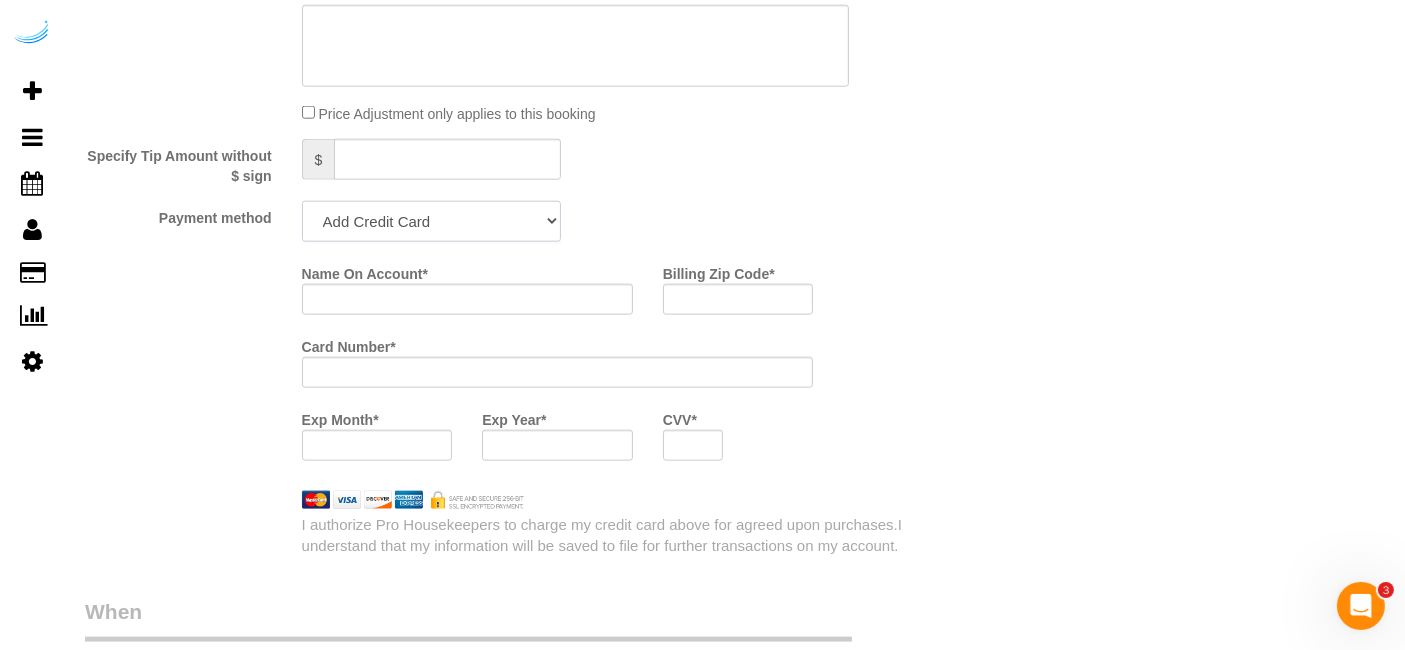 click on "Add Credit Card Cash Check Paypal" 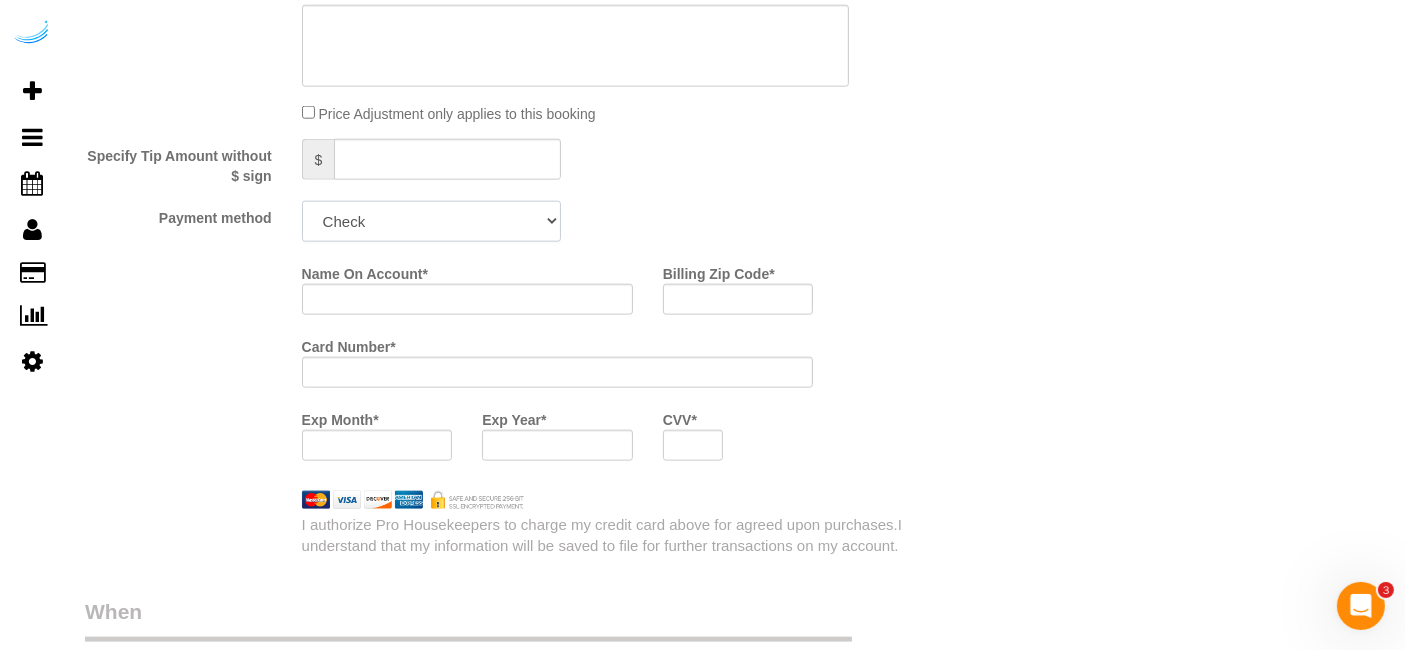 click on "Add Credit Card Cash Check Paypal" 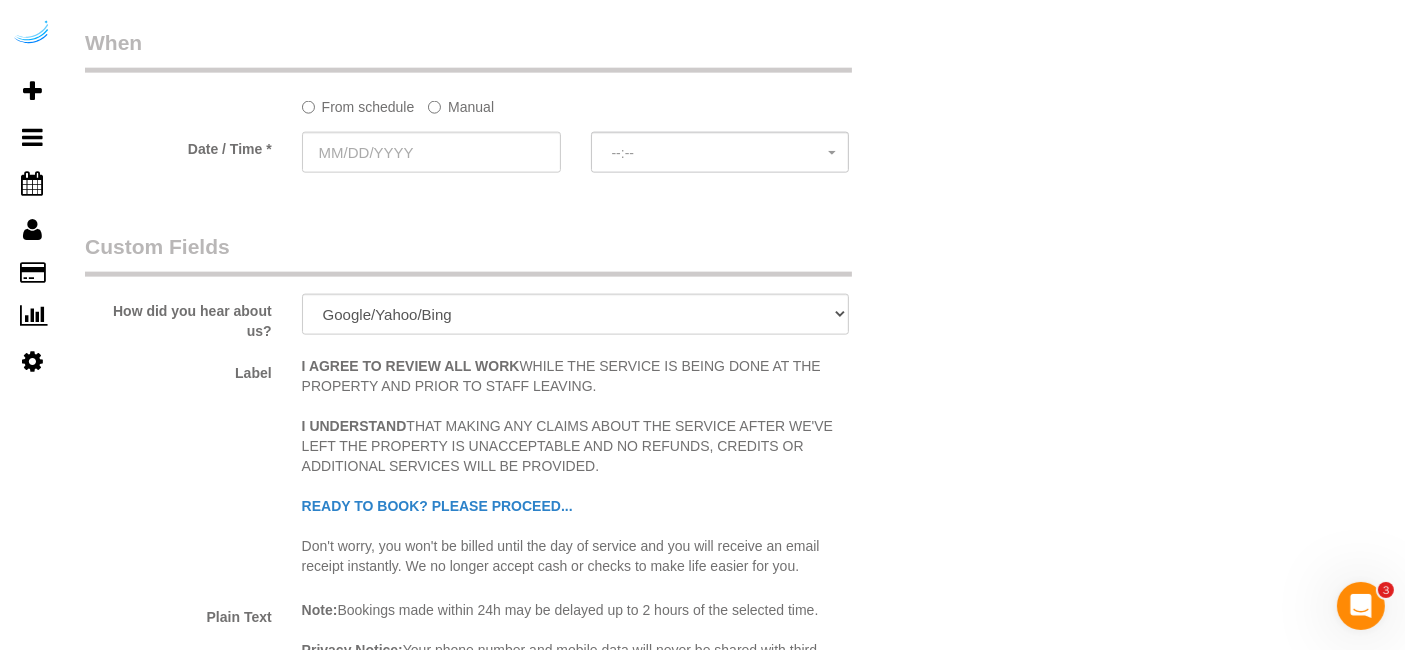 scroll, scrollTop: 2444, scrollLeft: 0, axis: vertical 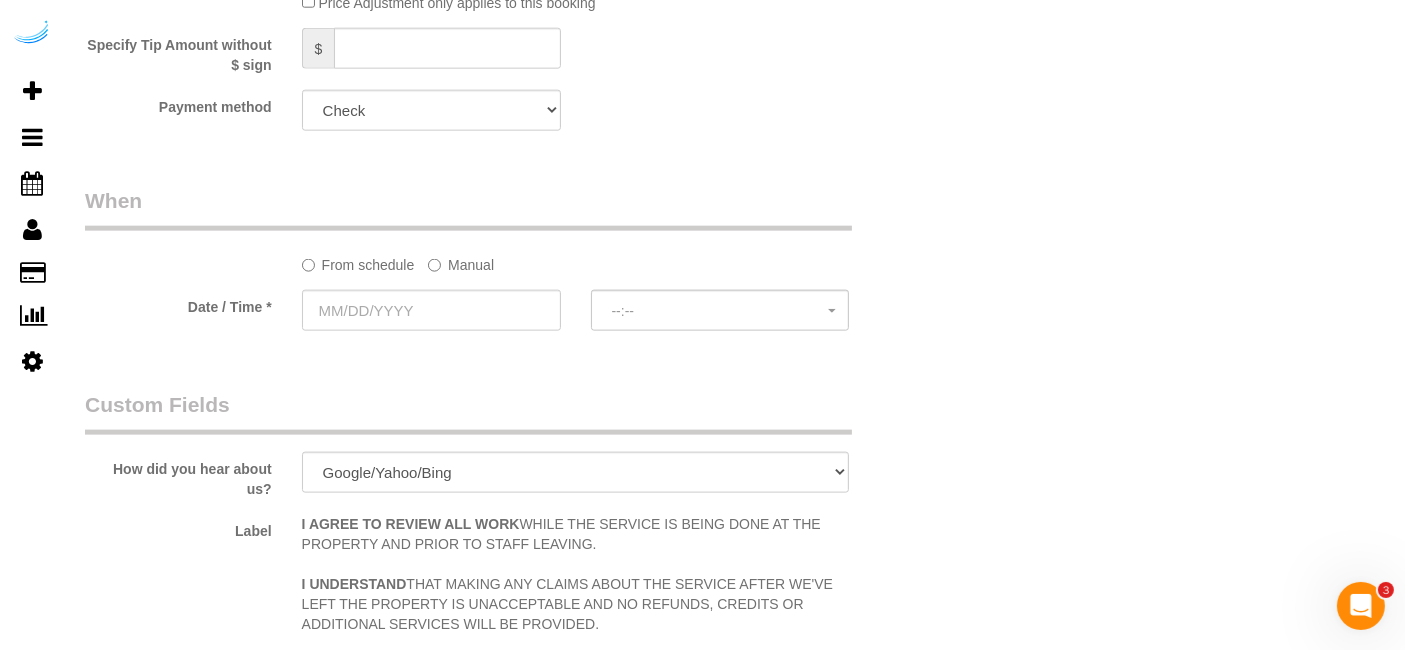 click on "Manual" 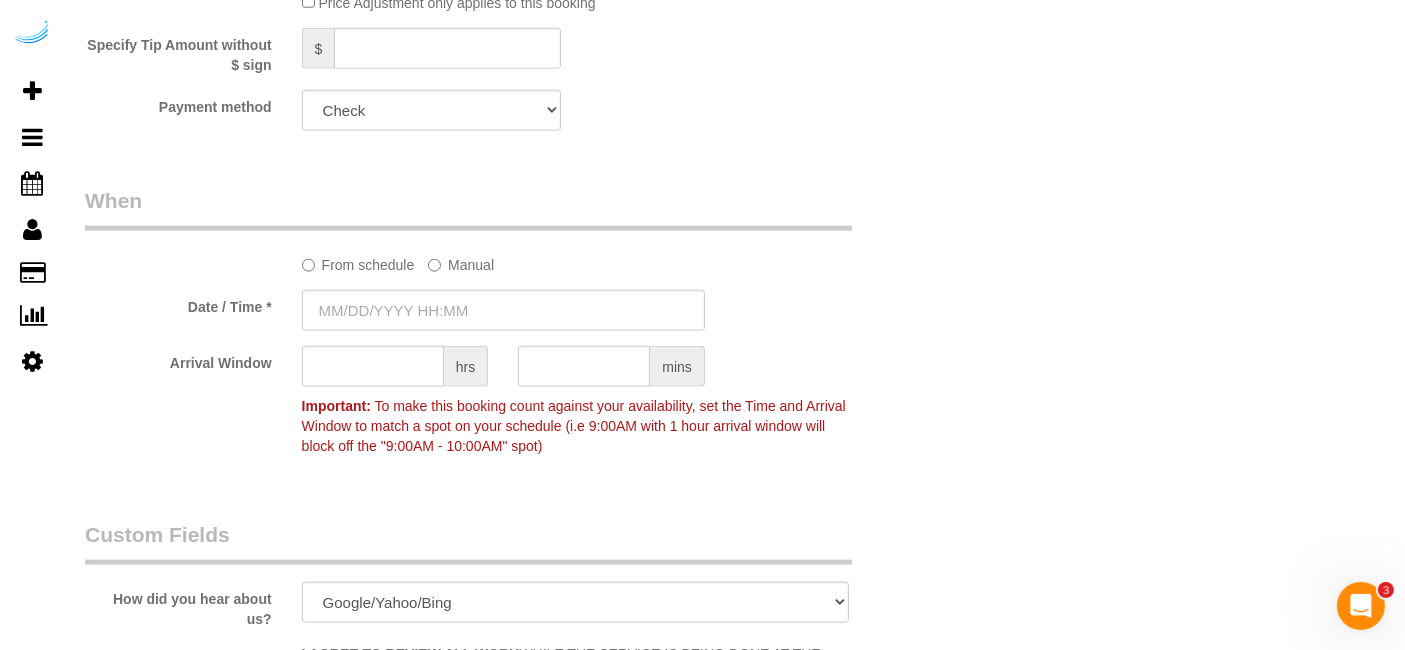 click on "Important:
To make this booking count against your availability, set the Time and
Arrival Window to match a spot on your schedule (i.e 9:00AM with 1 hour
arrival window will block off the "9:00AM - 10:00AM" spot)" 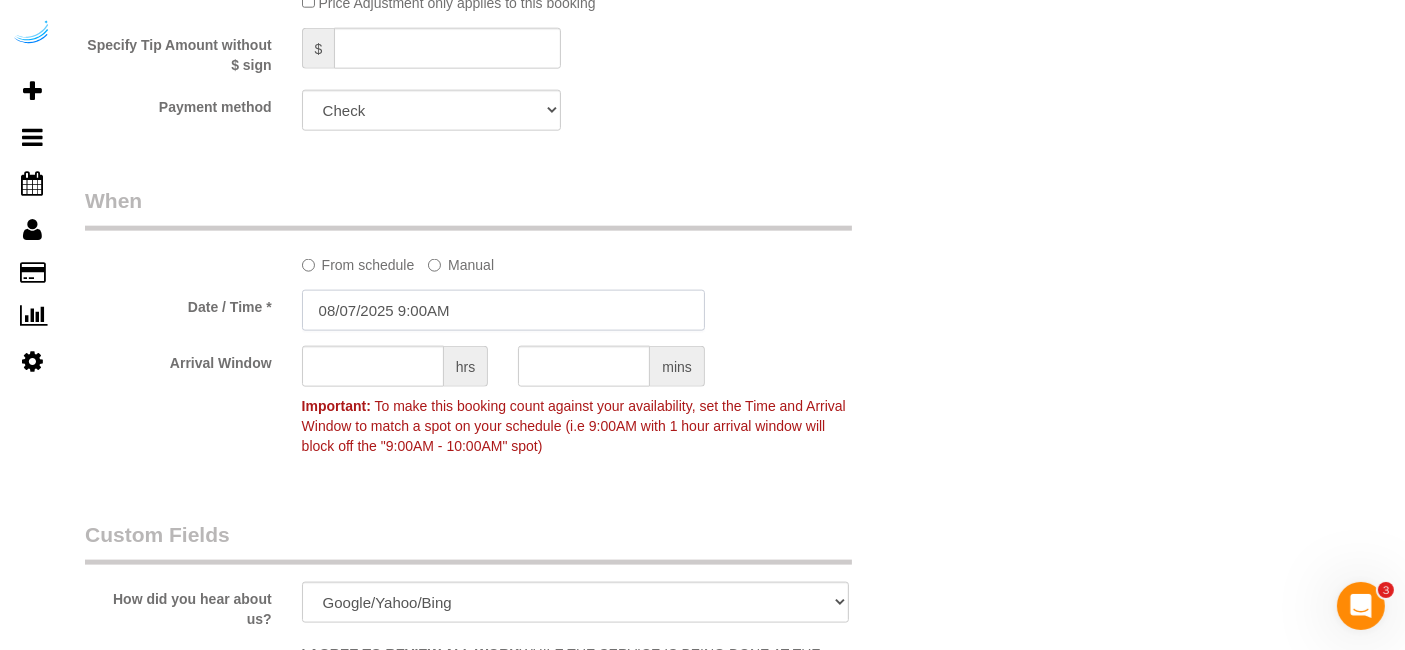 click on "08/07/2025 9:00AM" at bounding box center [503, 310] 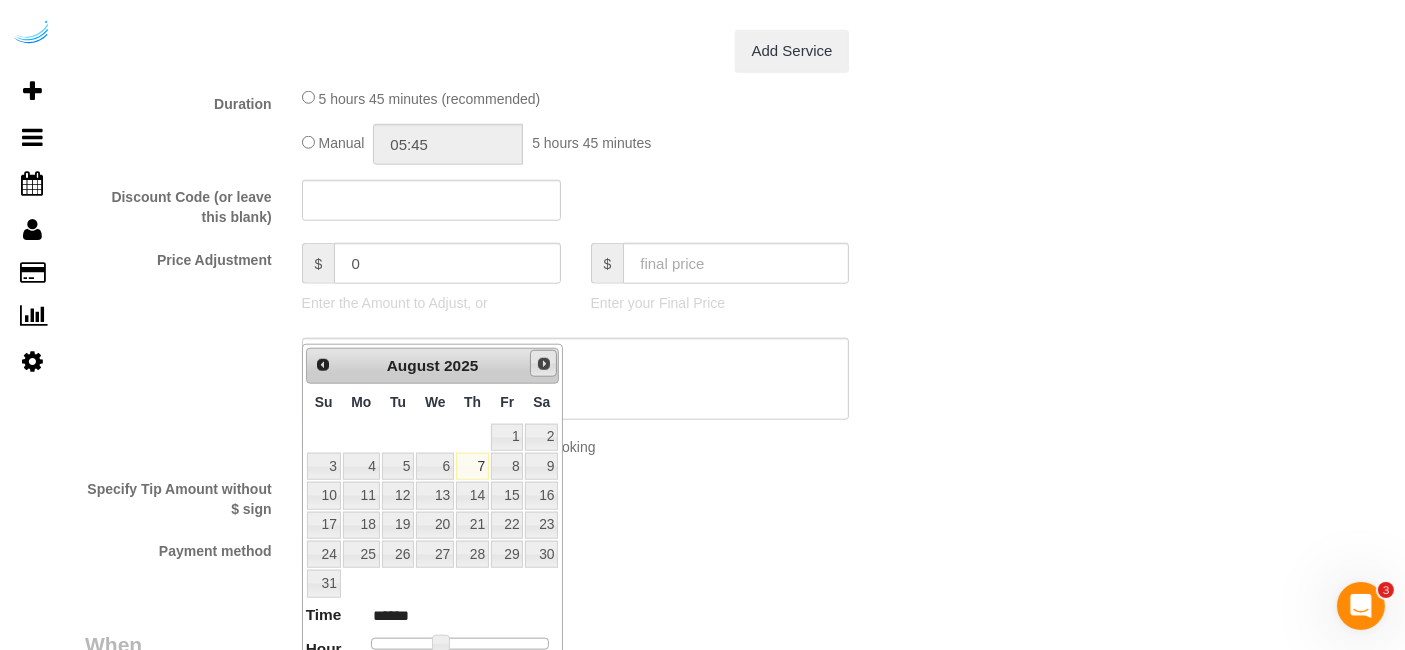 click on "Next" at bounding box center (544, 364) 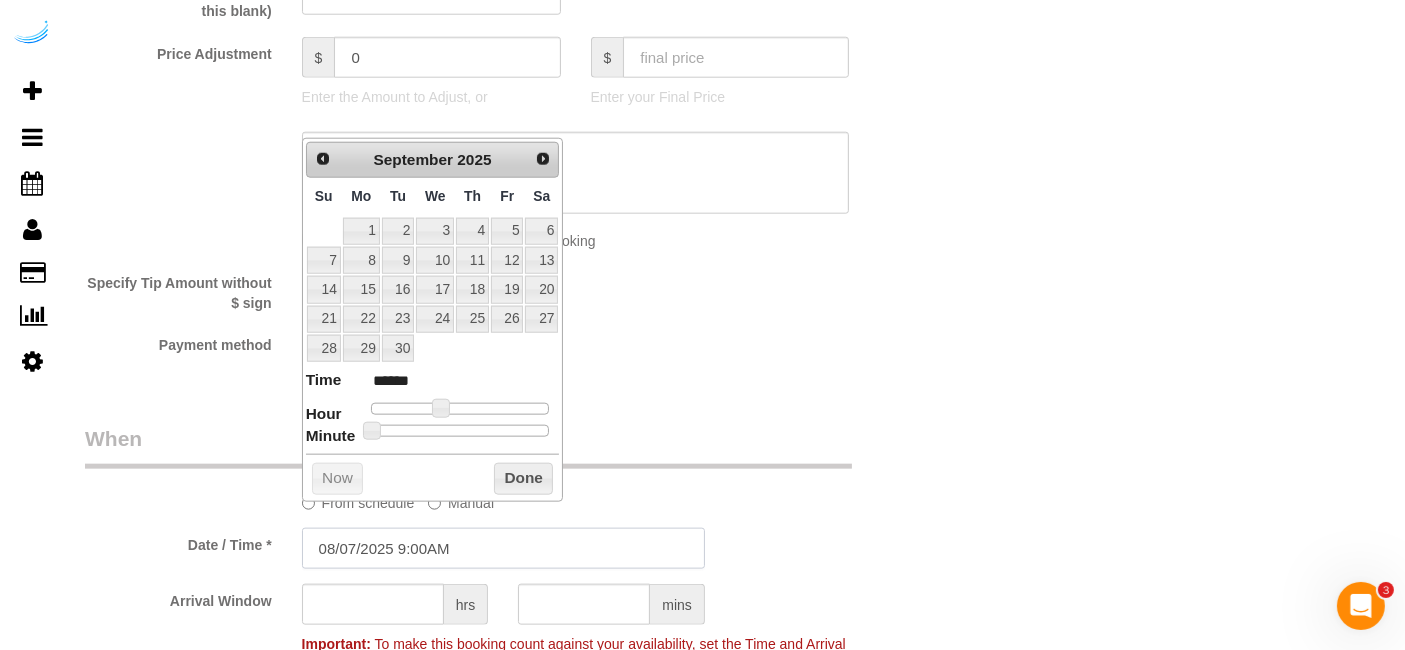 scroll, scrollTop: 2205, scrollLeft: 0, axis: vertical 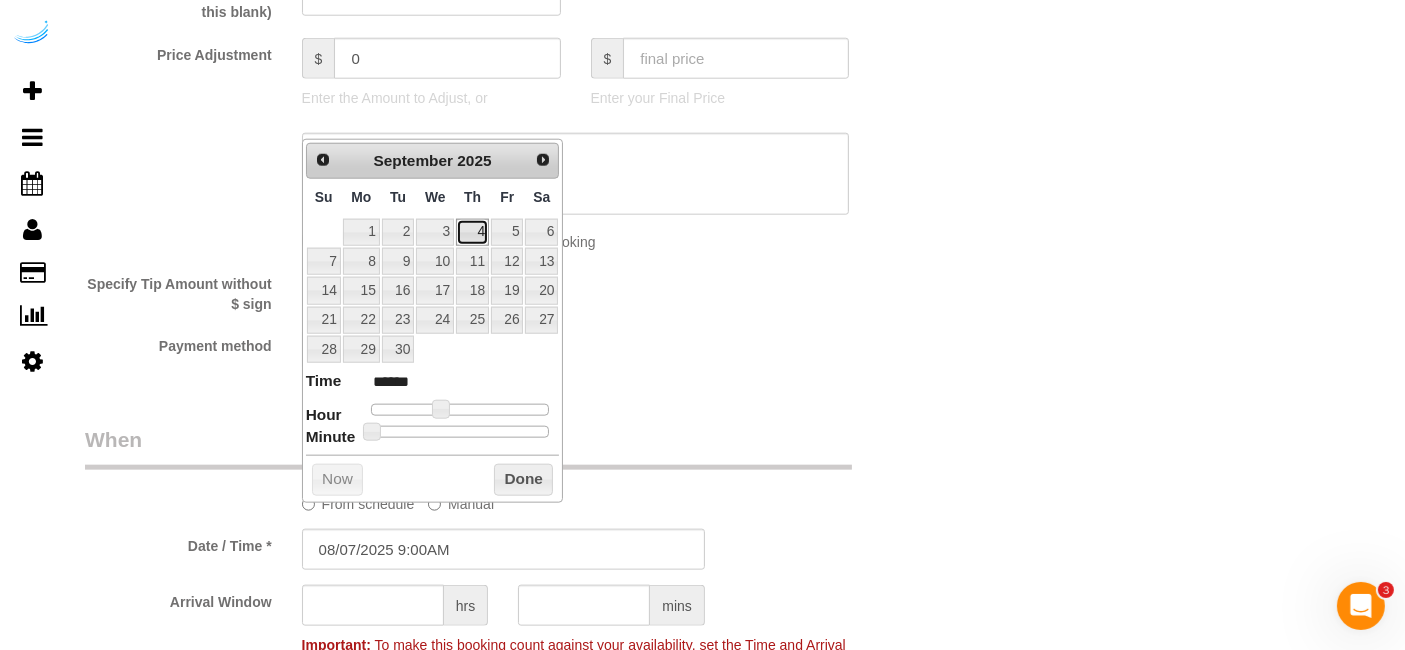 click on "4" at bounding box center (472, 232) 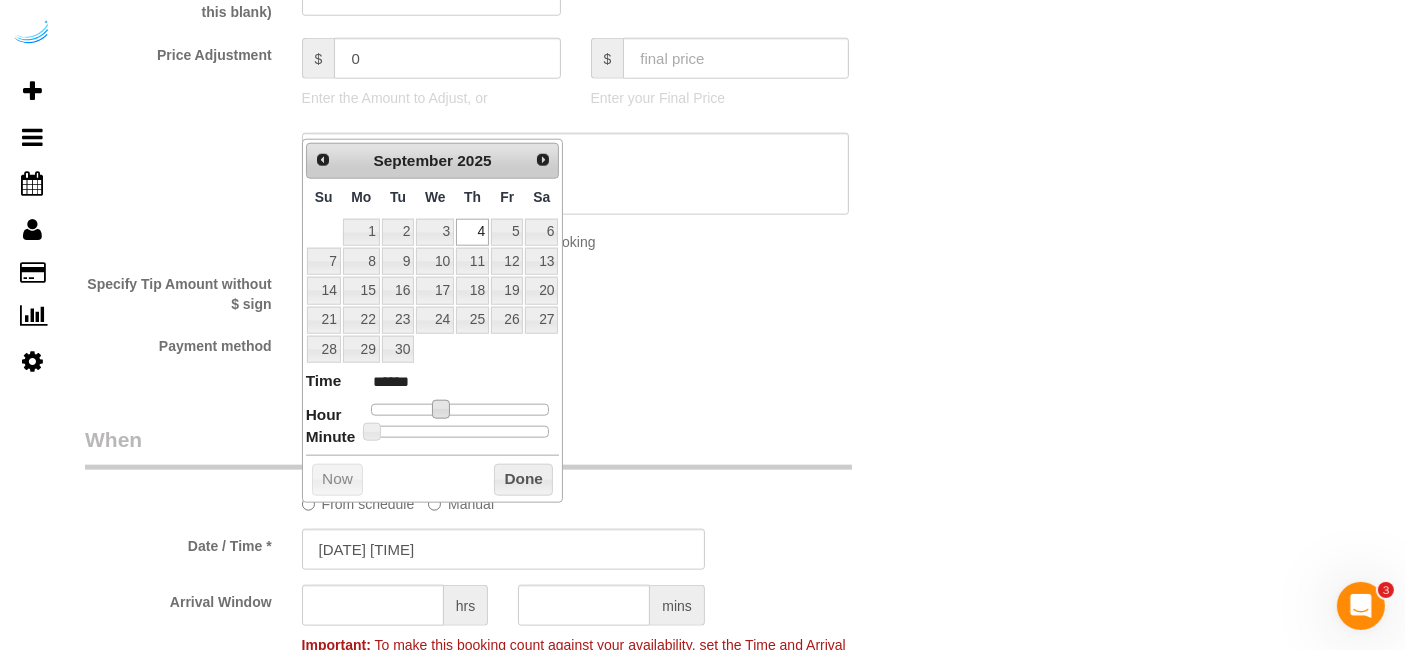 type on "[DATE] [TIME]" 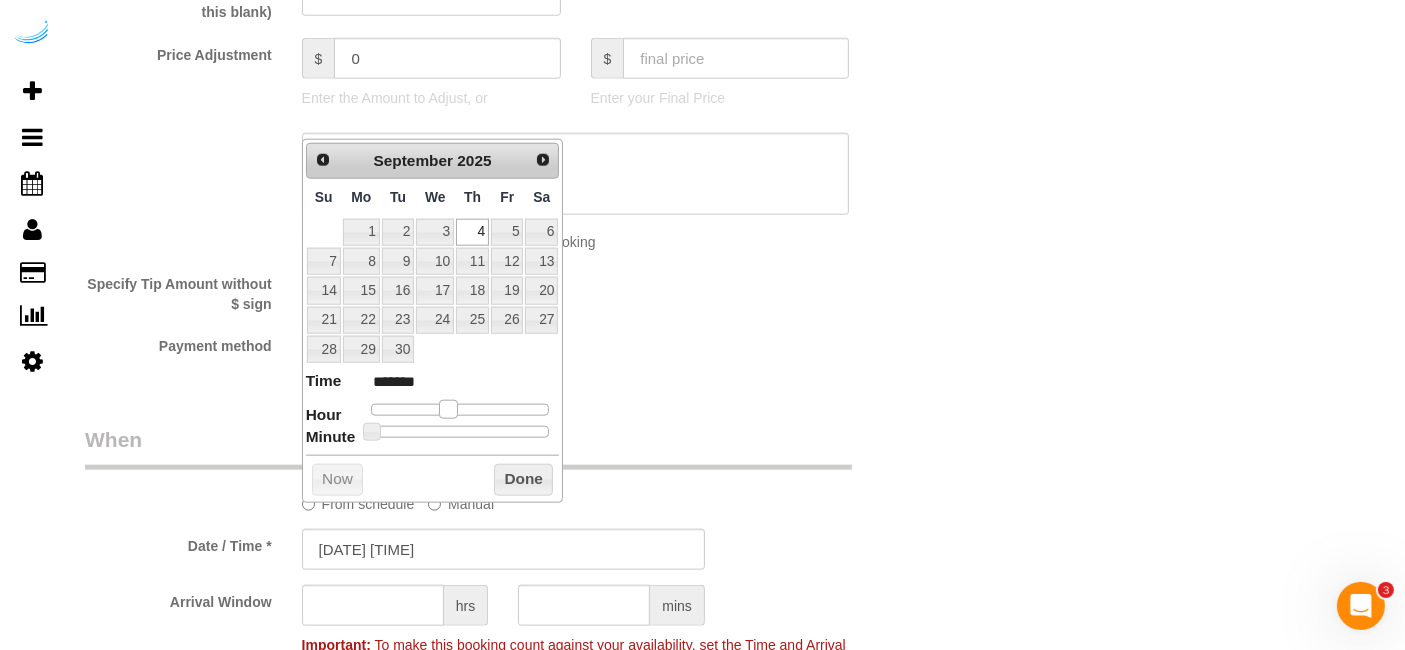 type on "[DATE] [TIME]" 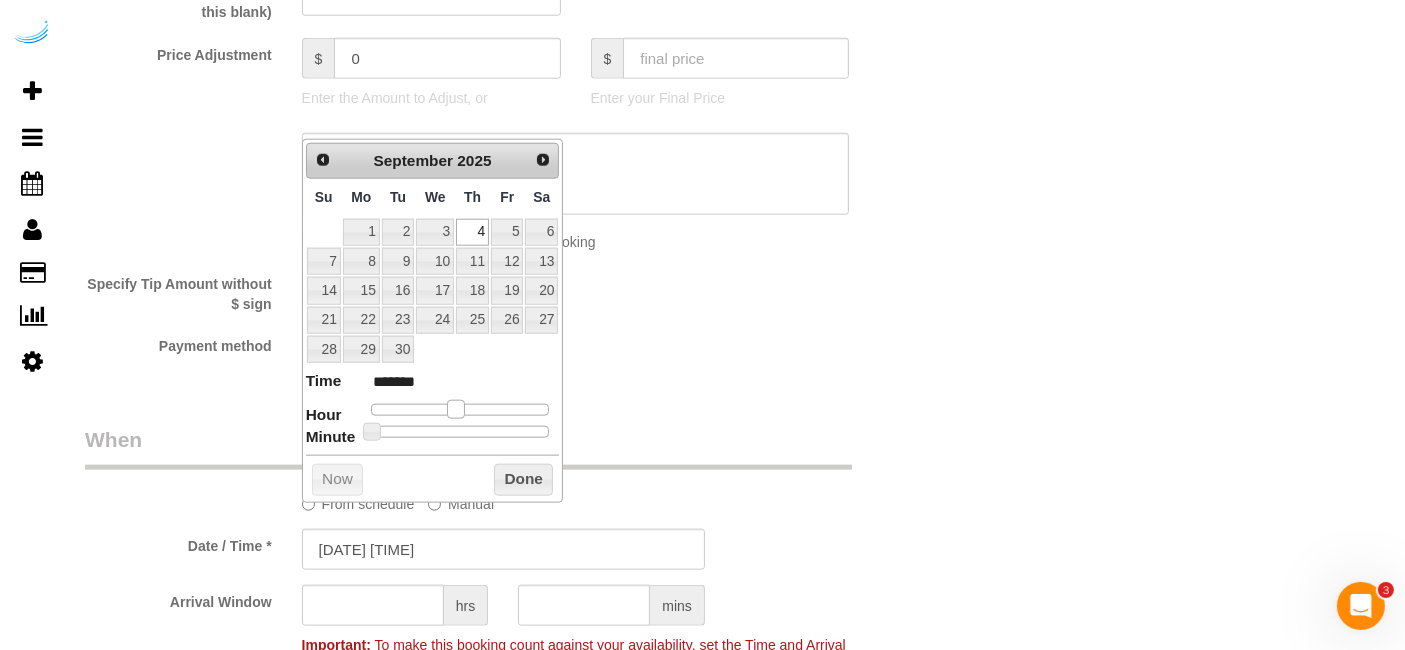 type on "[DATE] [TIME]" 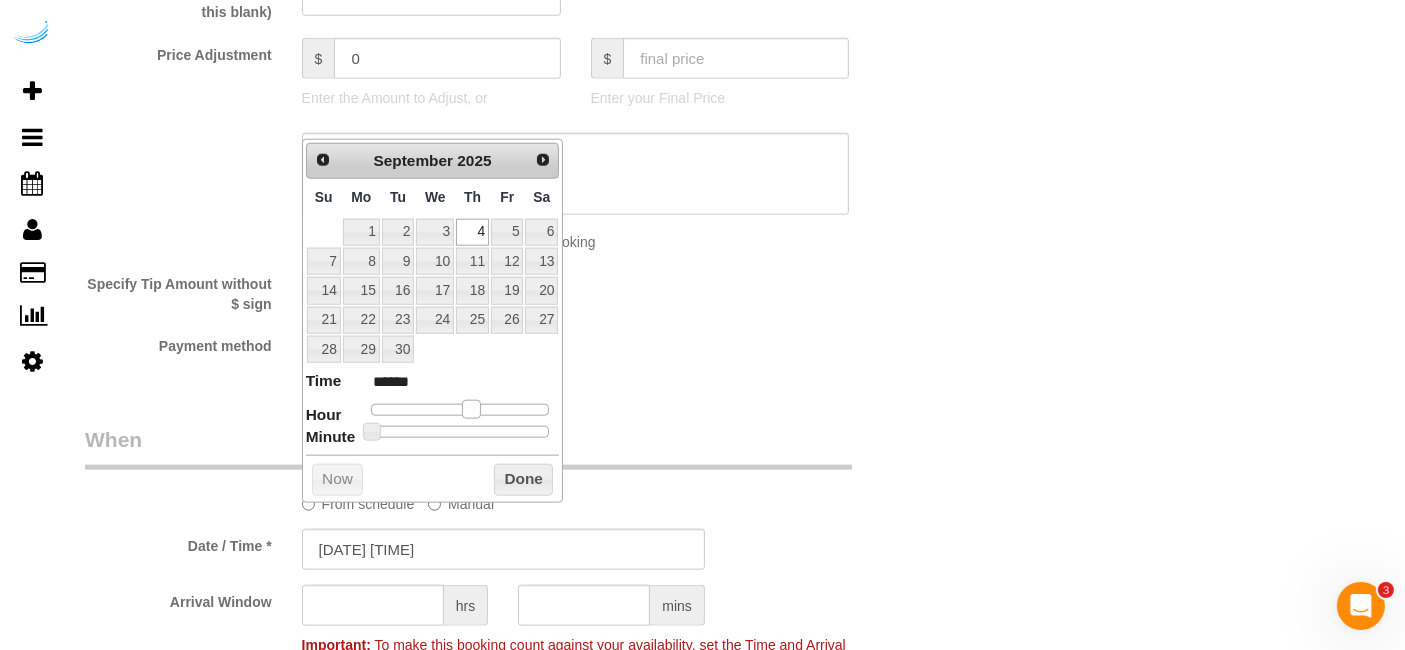 type on "[DATE] [TIME]" 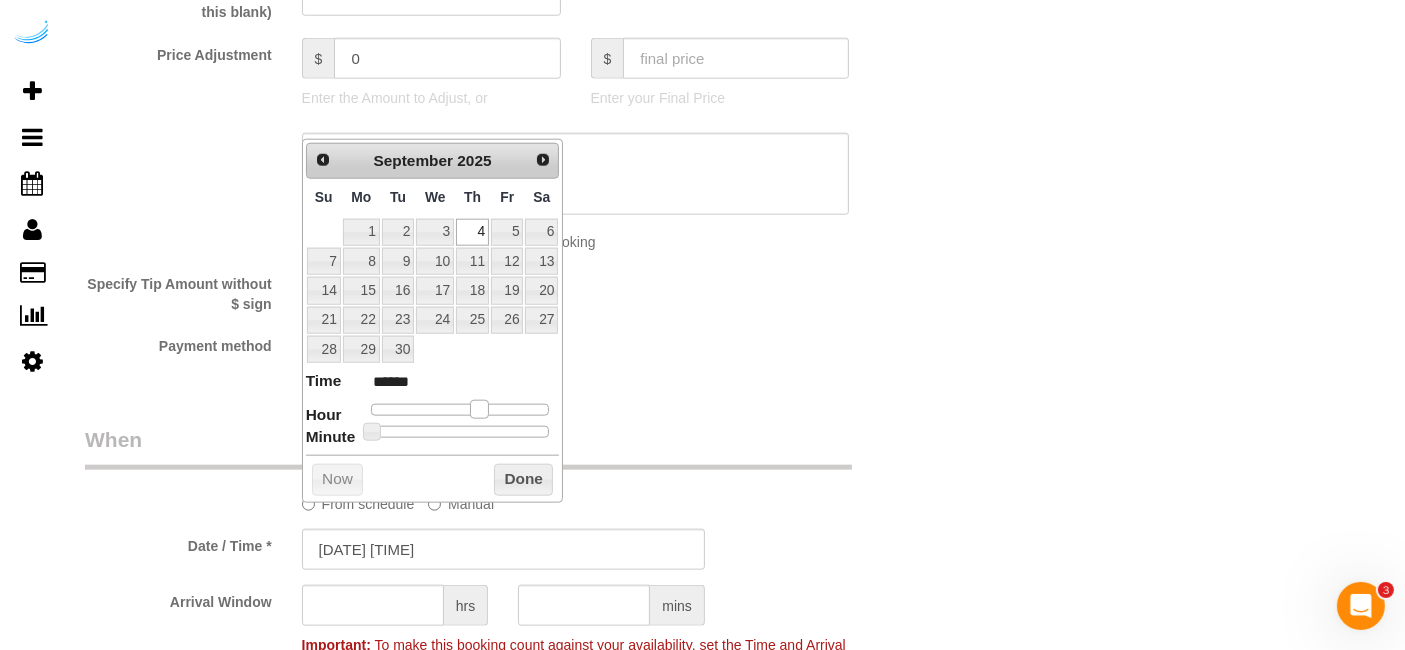 type on "[DATE] [TIME]" 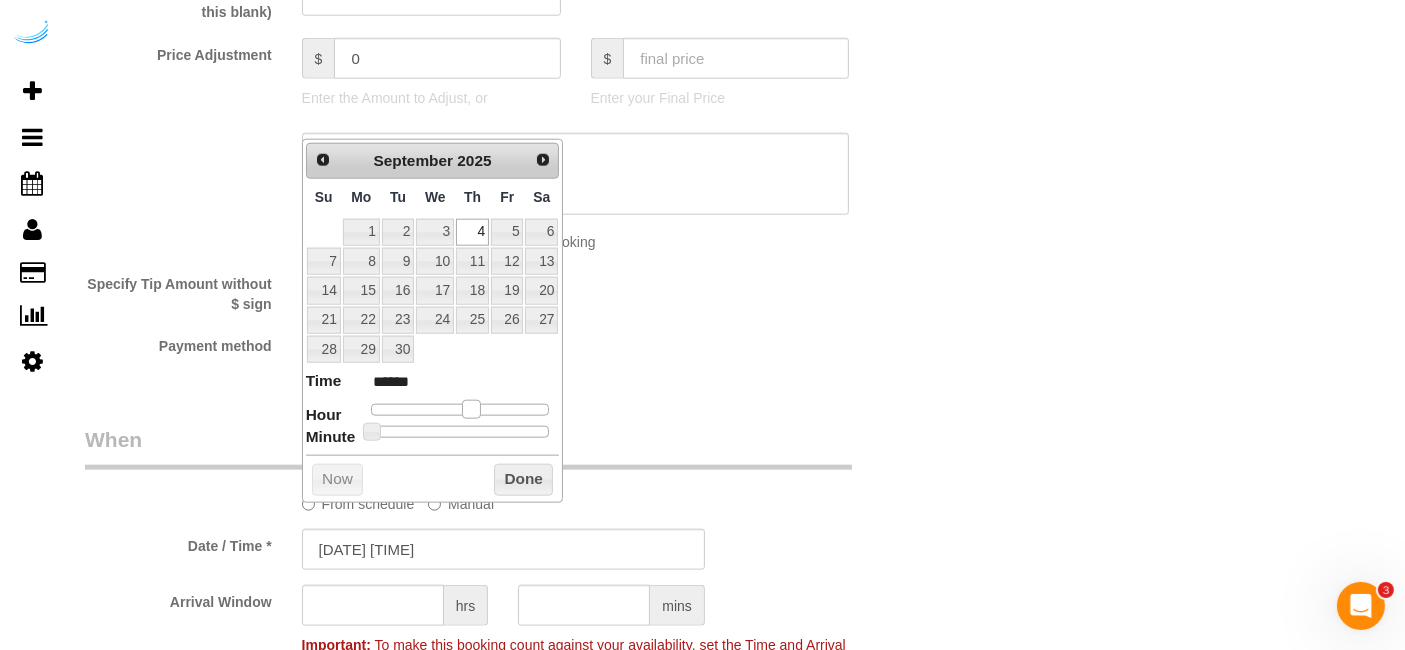 drag, startPoint x: 437, startPoint y: 412, endPoint x: 468, endPoint y: 403, distance: 32.280025 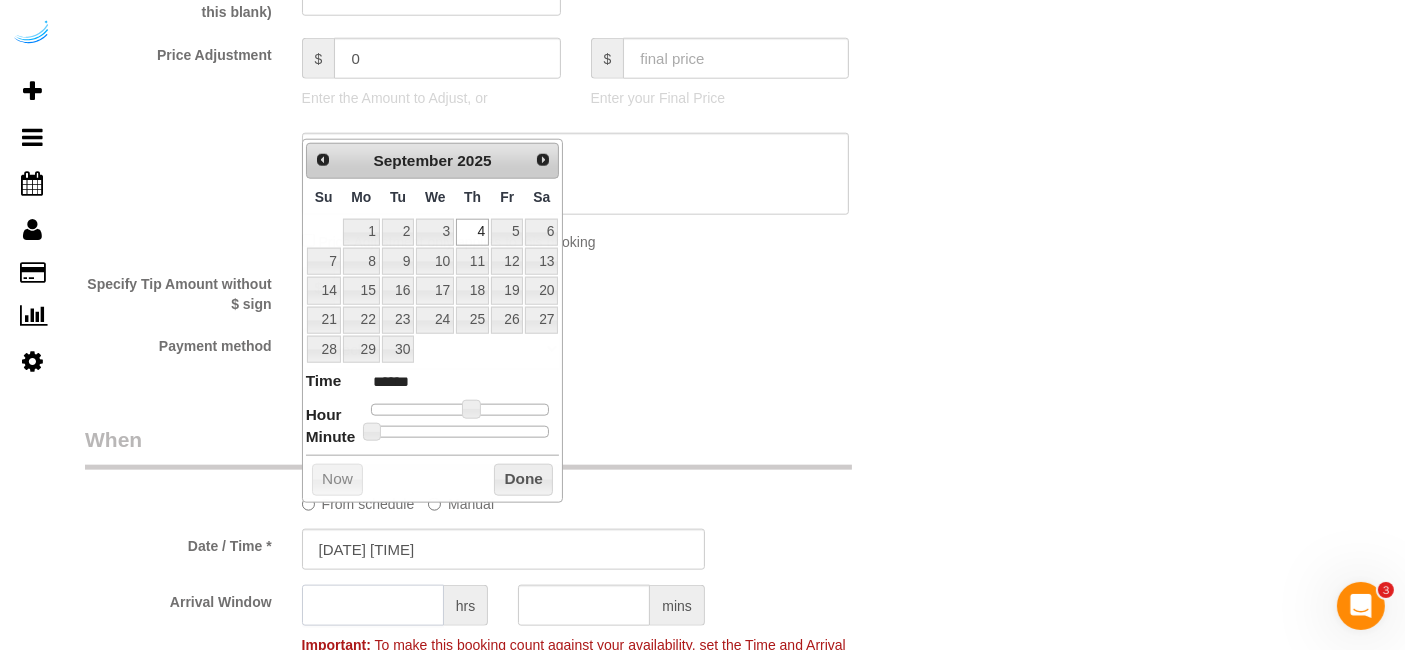 click 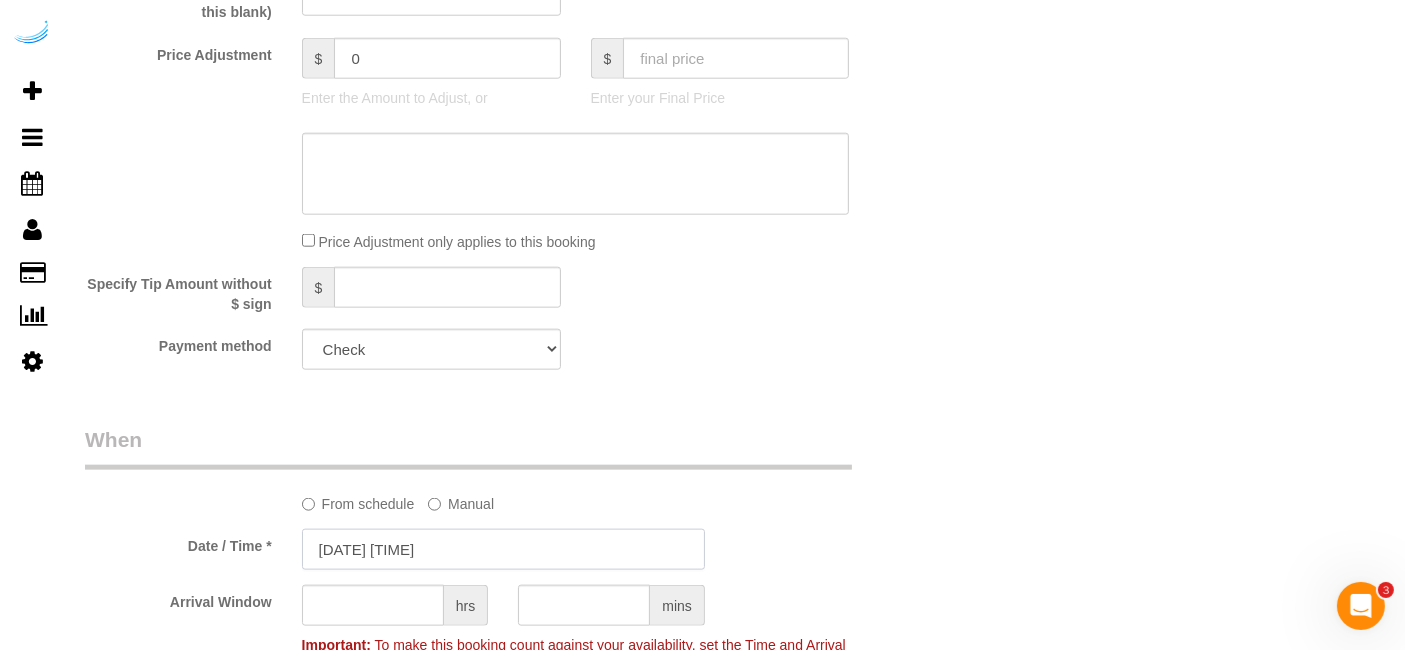 click on "[DATE] [TIME]" at bounding box center [503, 549] 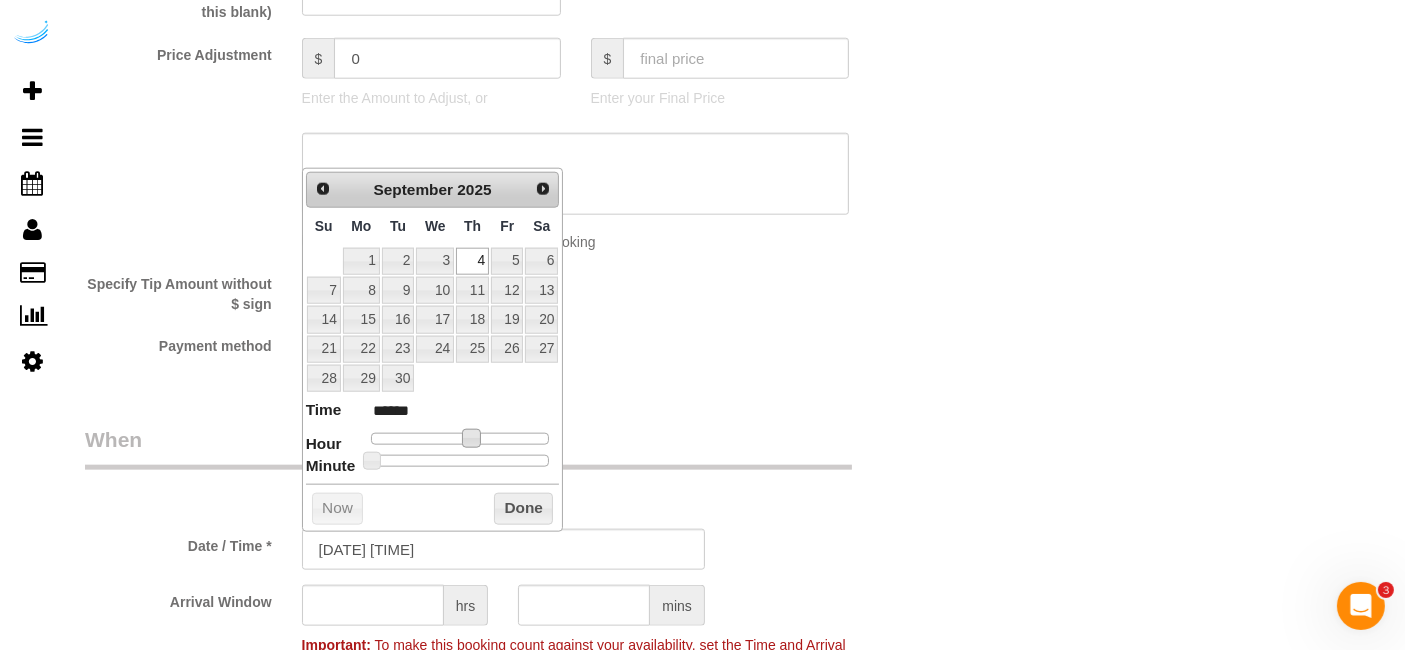 type on "[DATE] [TIME]" 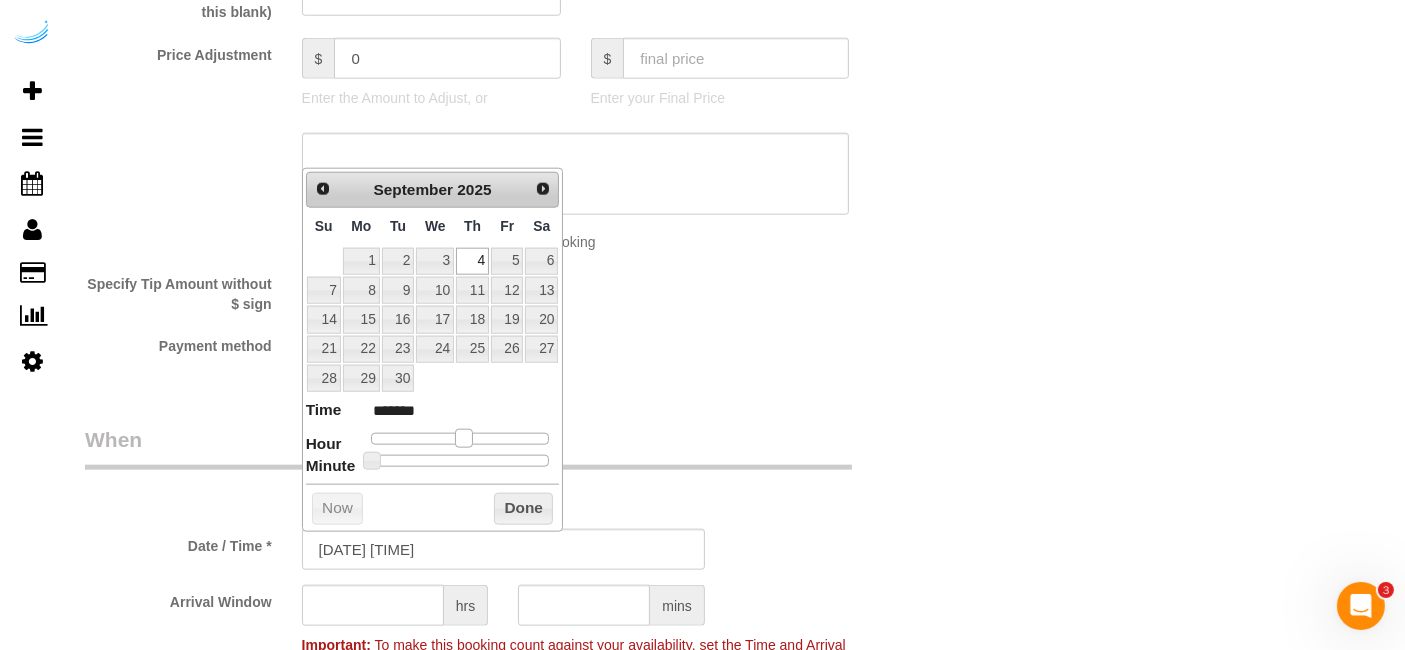 type on "[DATE] [TIME]" 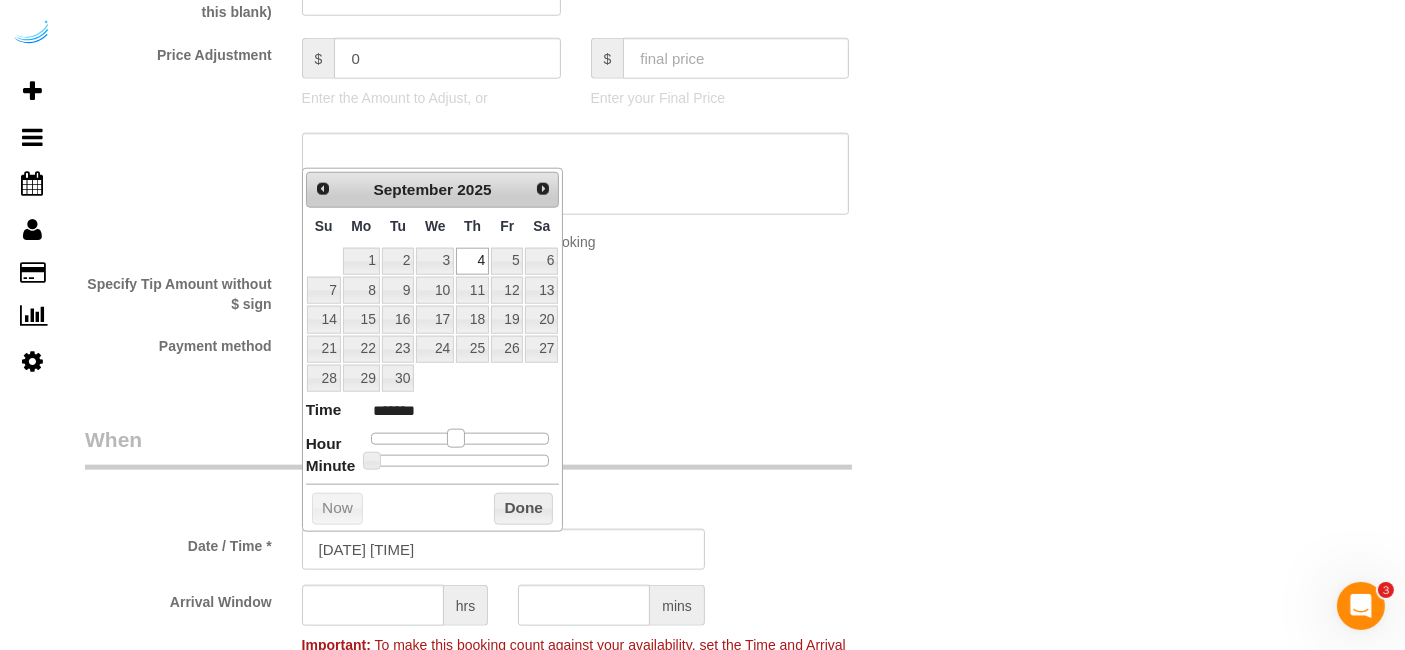 type on "[DATE] [TIME]" 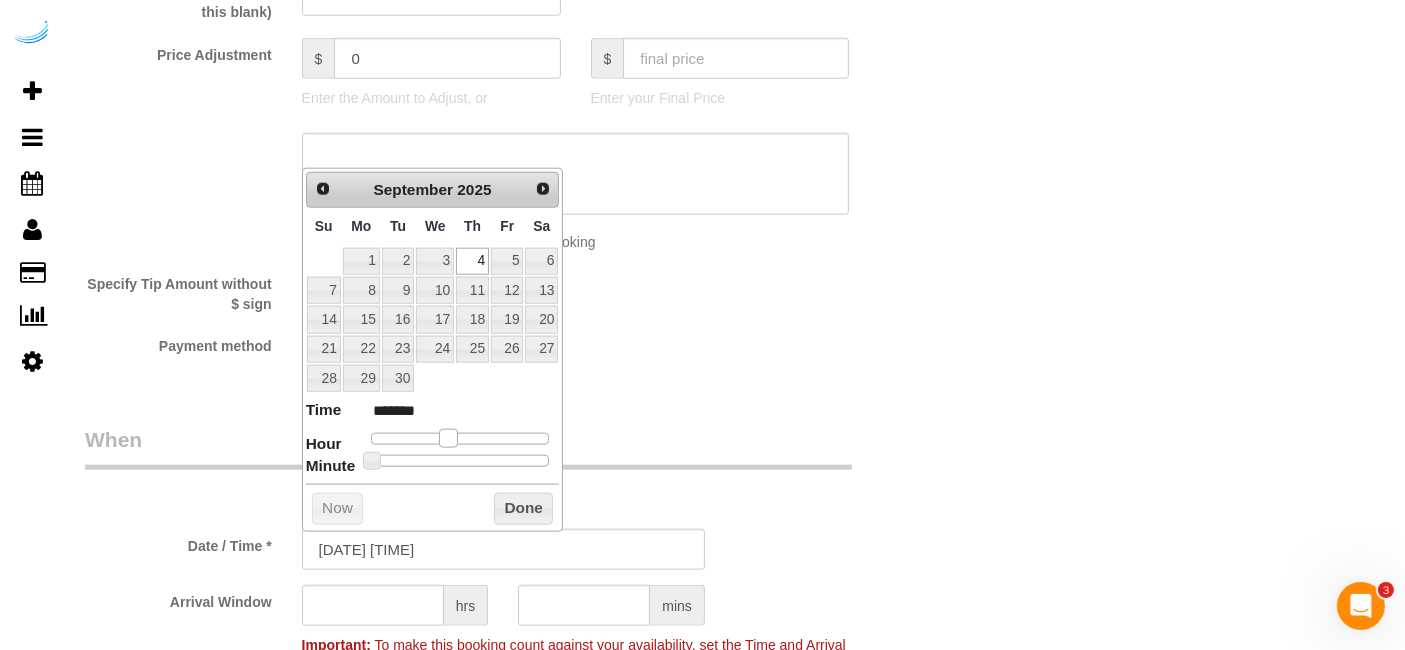 type on "[DATE] [TIME]" 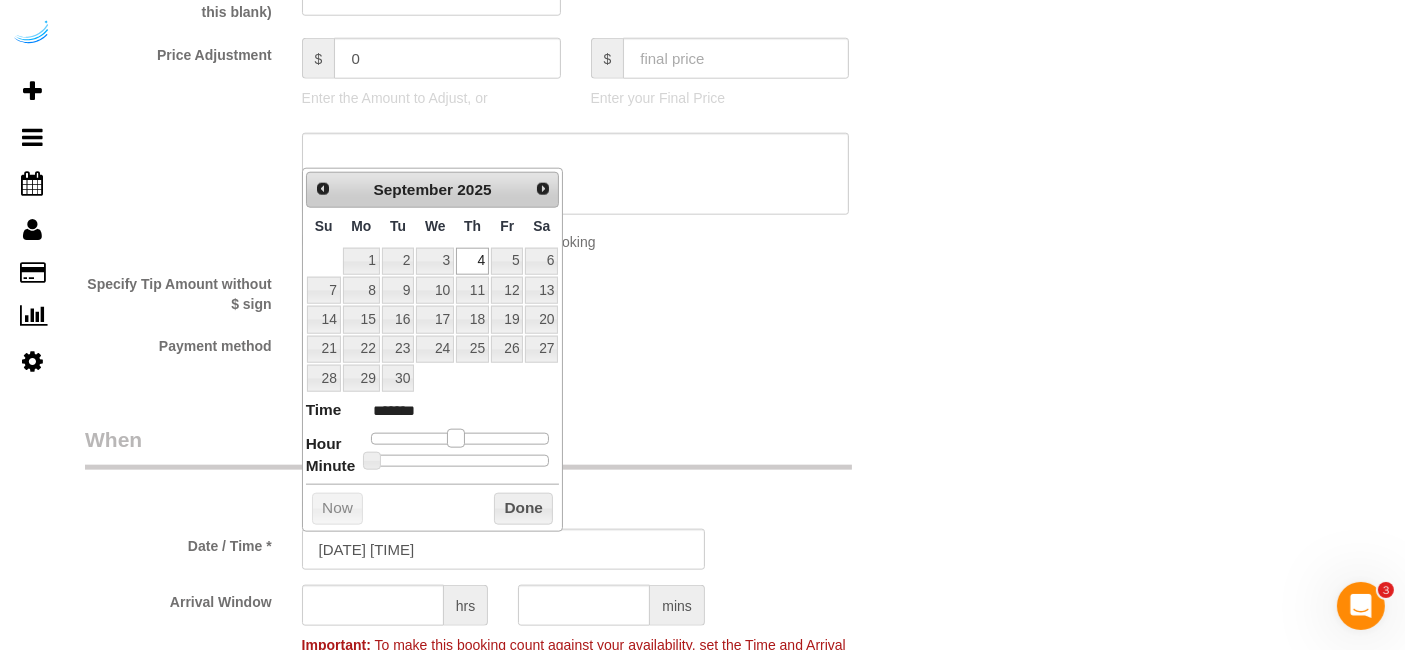 drag, startPoint x: 473, startPoint y: 430, endPoint x: 457, endPoint y: 440, distance: 18.867962 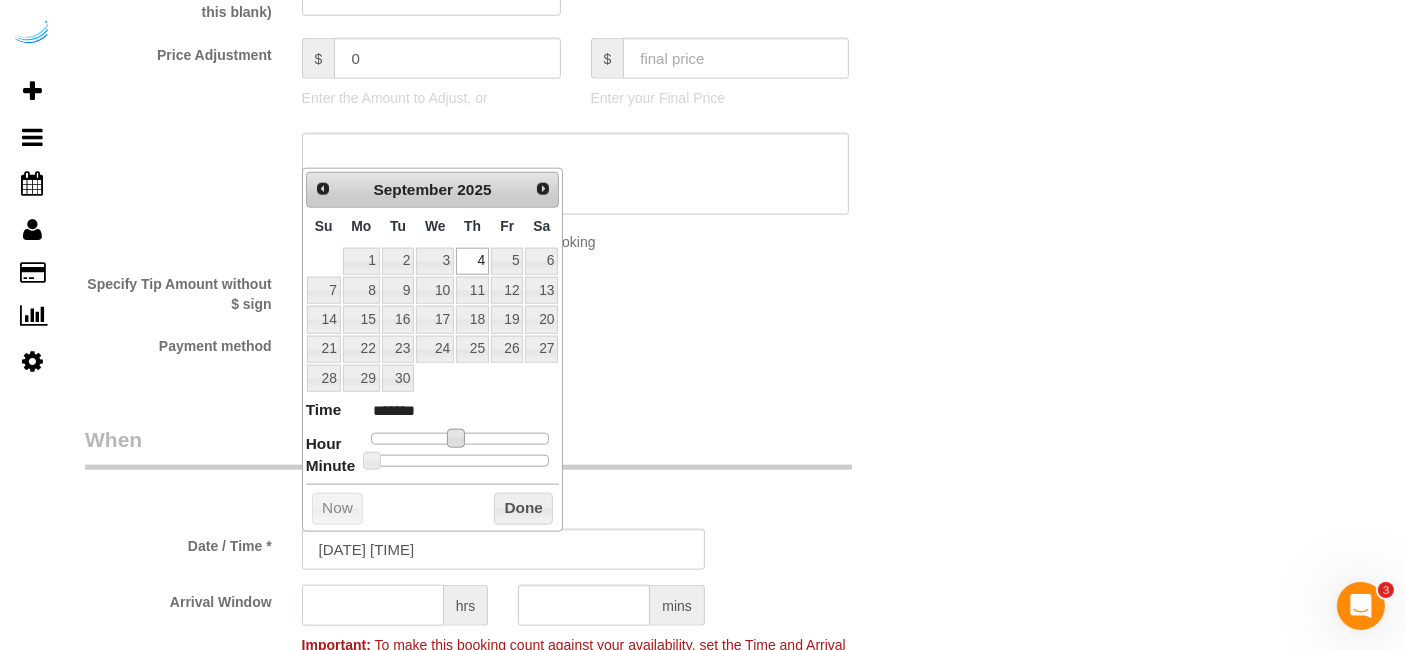 click 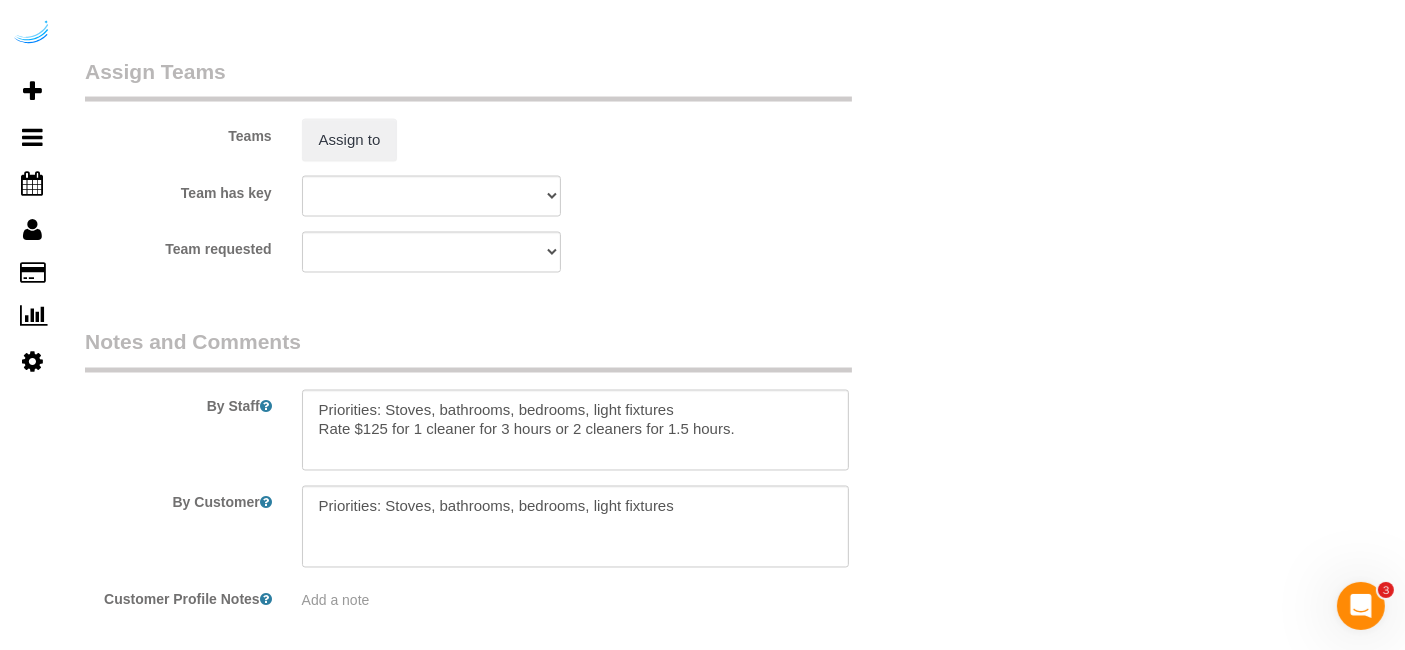 scroll, scrollTop: 3427, scrollLeft: 0, axis: vertical 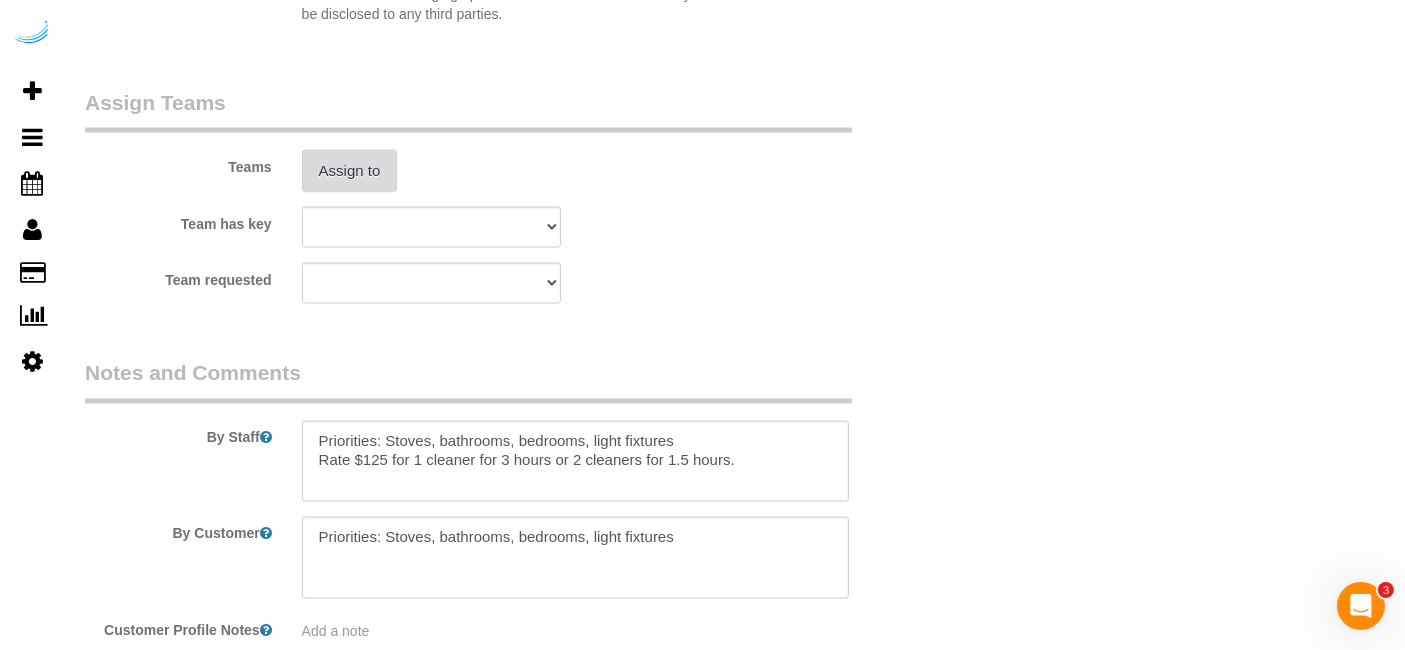 type on "3" 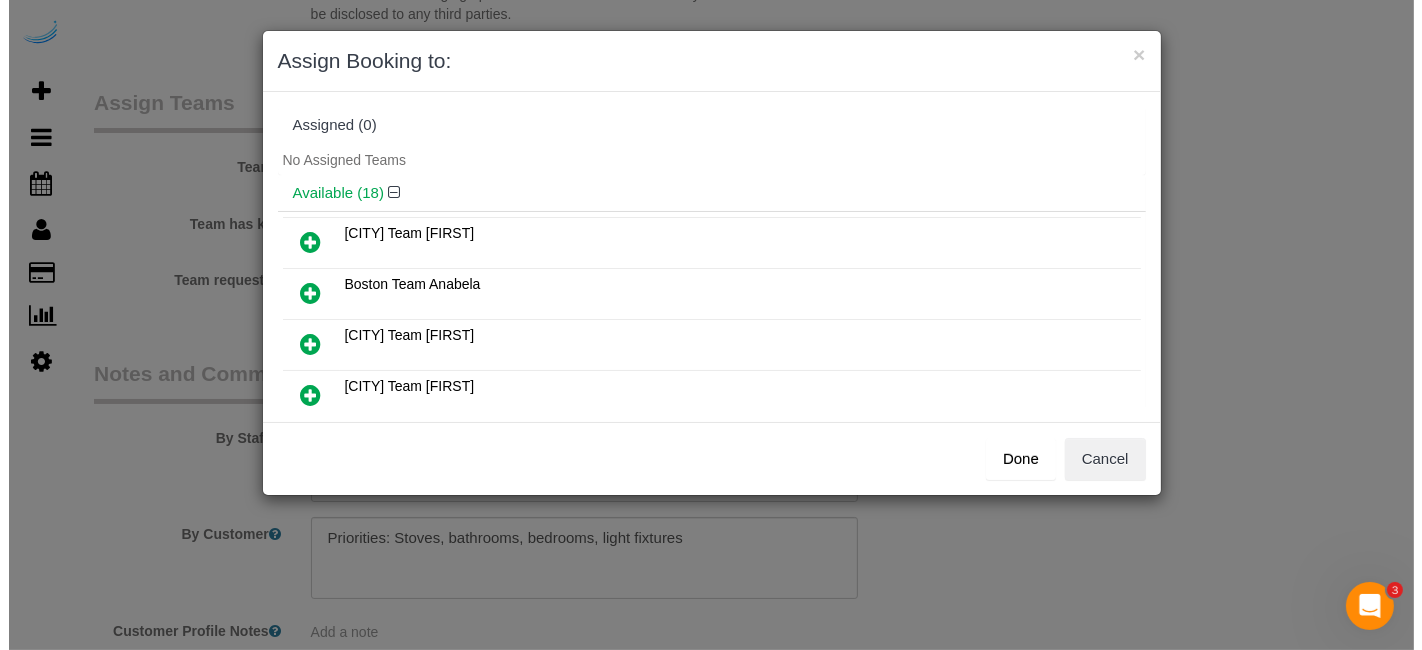 scroll, scrollTop: 3425, scrollLeft: 0, axis: vertical 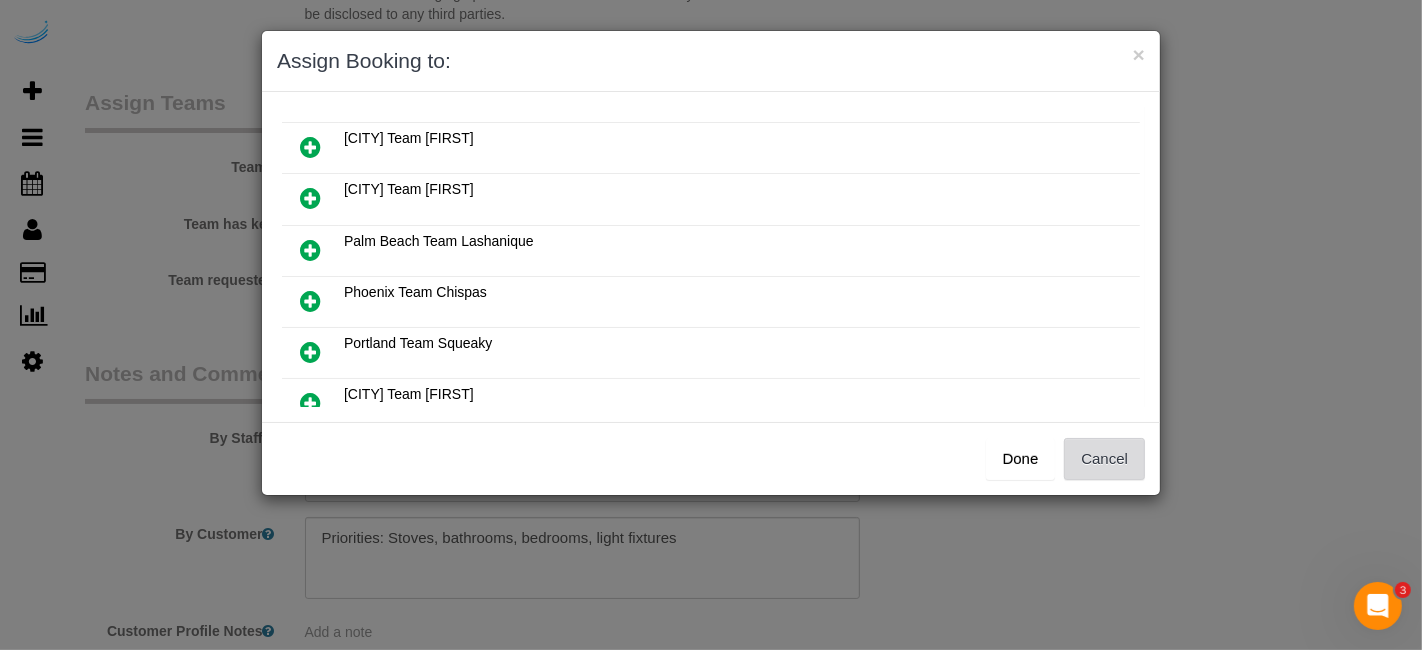 click on "Cancel" at bounding box center (1104, 459) 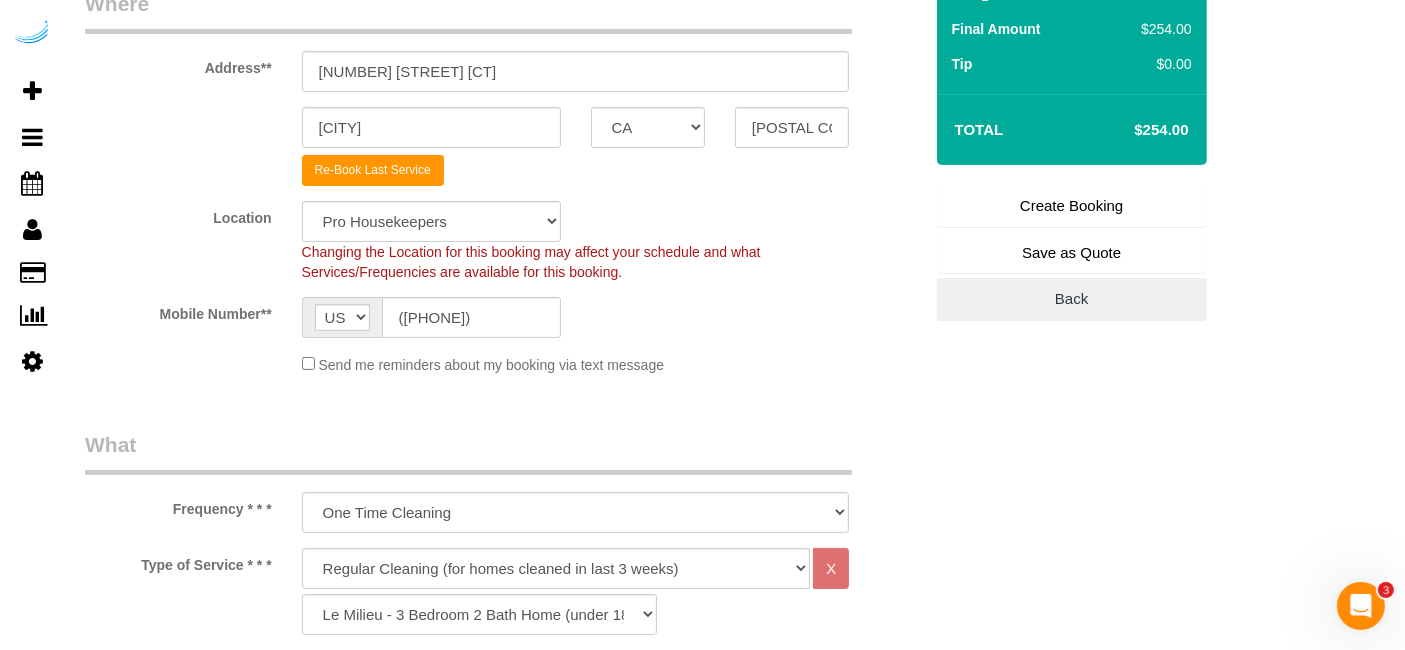 scroll, scrollTop: 555, scrollLeft: 0, axis: vertical 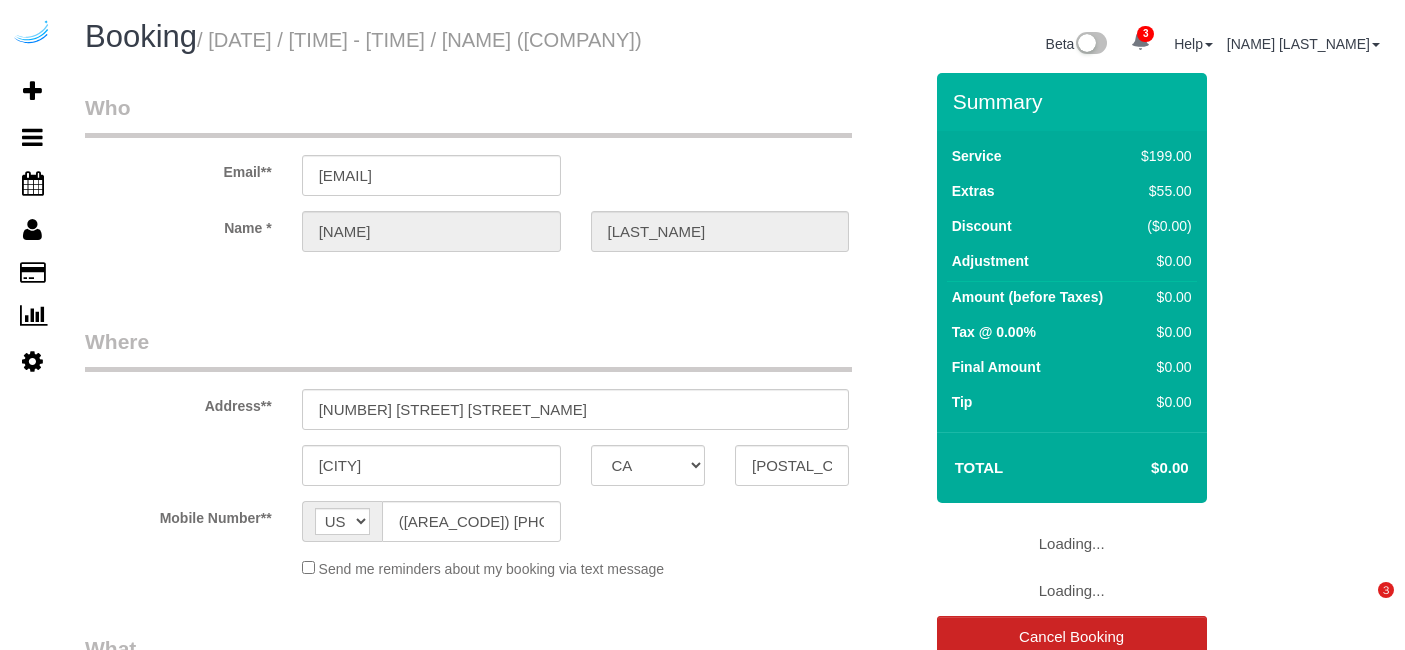 select on "CA" 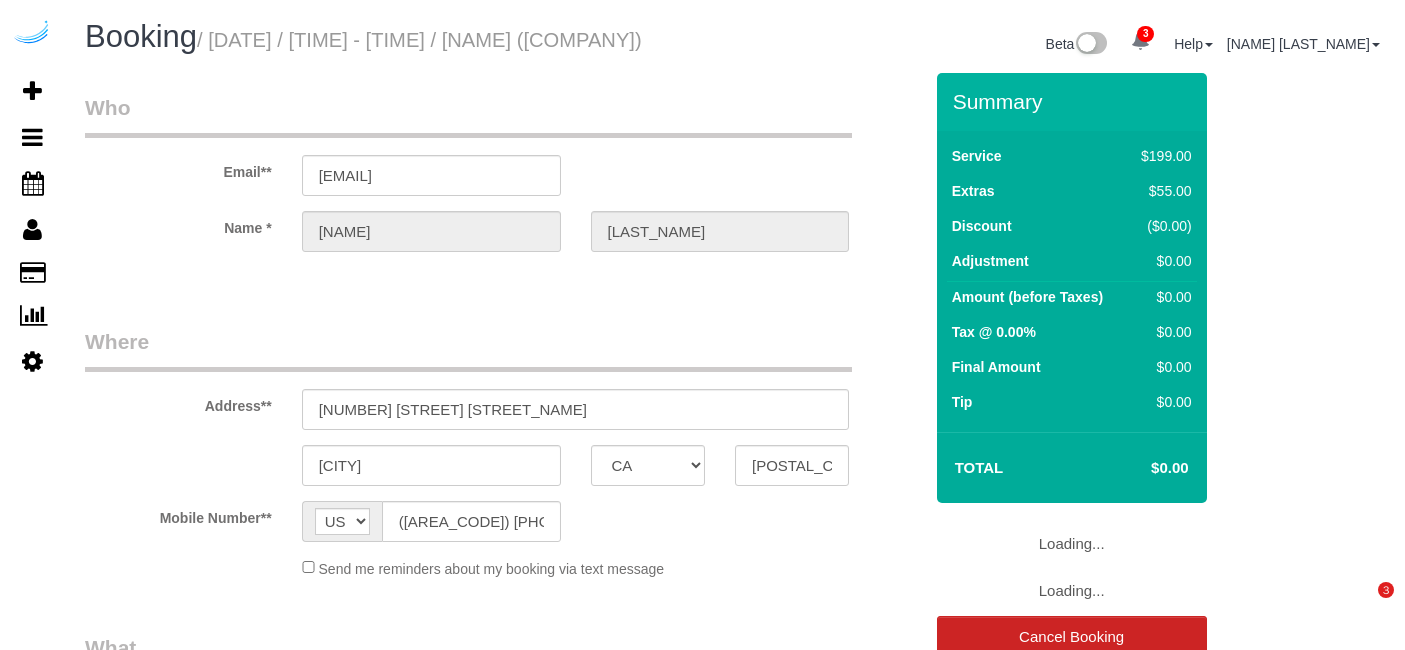 scroll, scrollTop: 0, scrollLeft: 0, axis: both 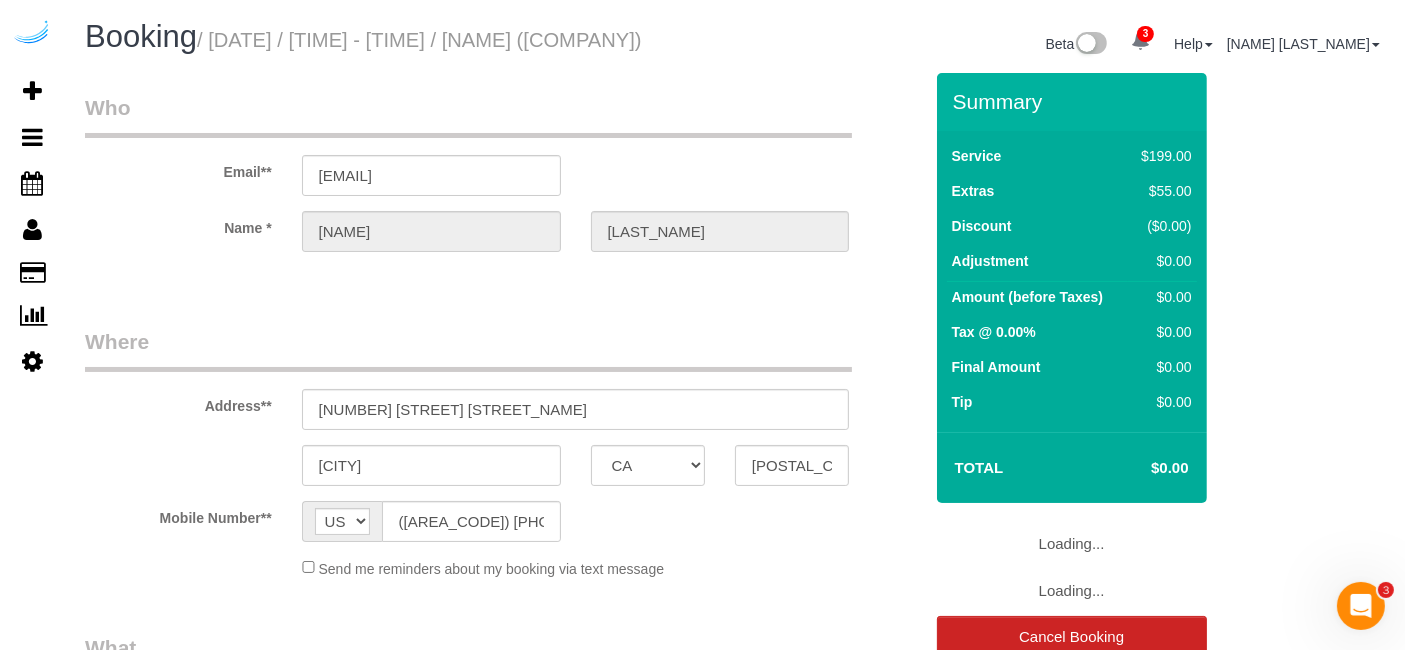 select on "4" 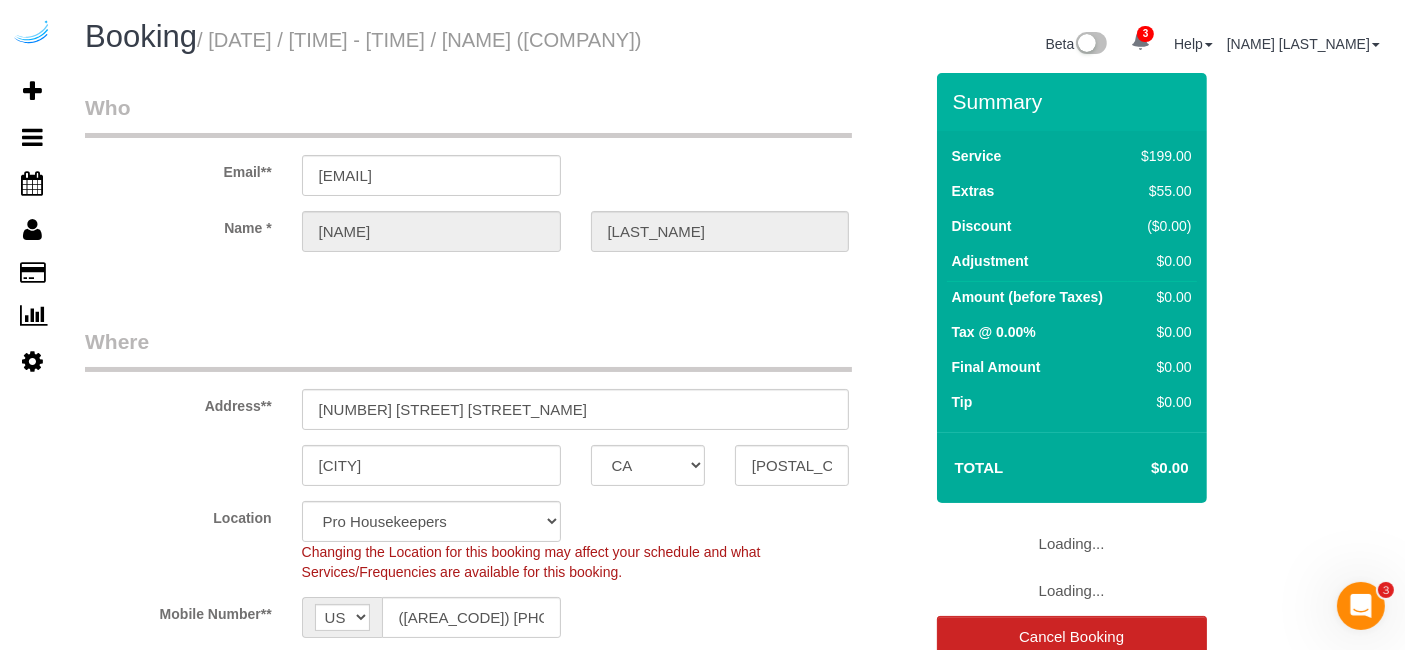 select on "object:823" 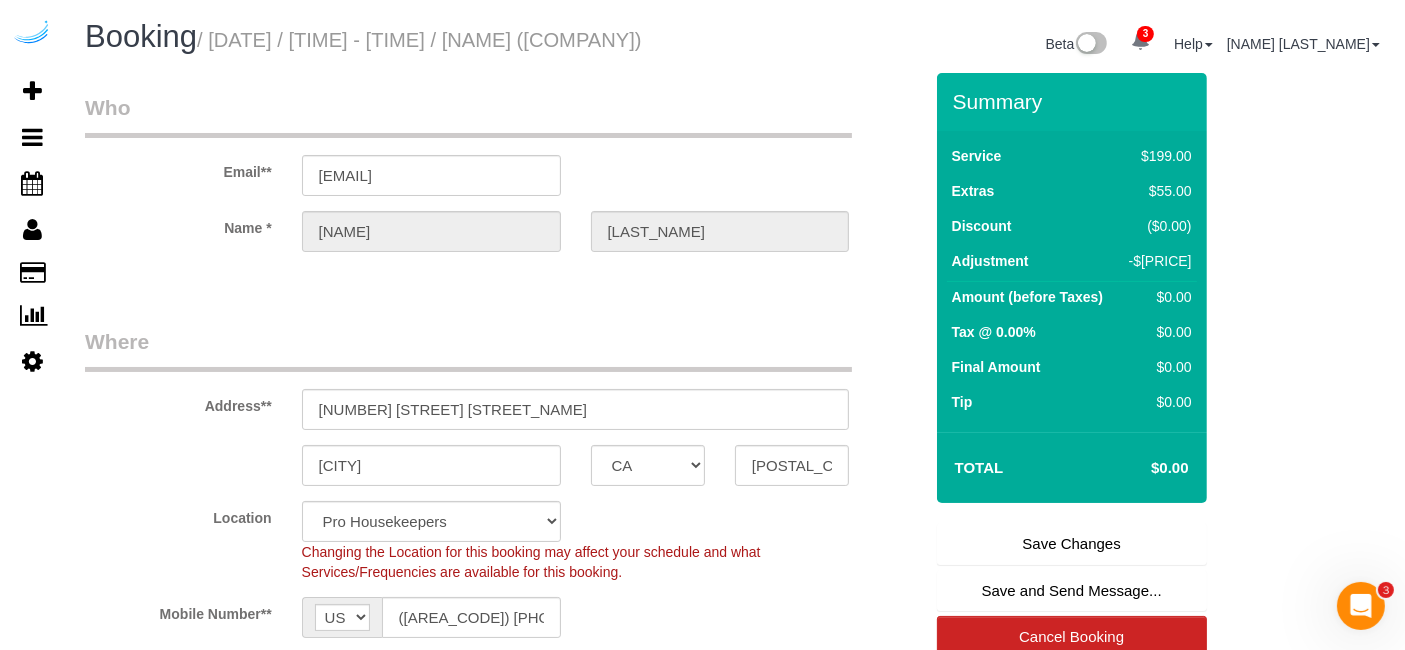 scroll, scrollTop: 444, scrollLeft: 0, axis: vertical 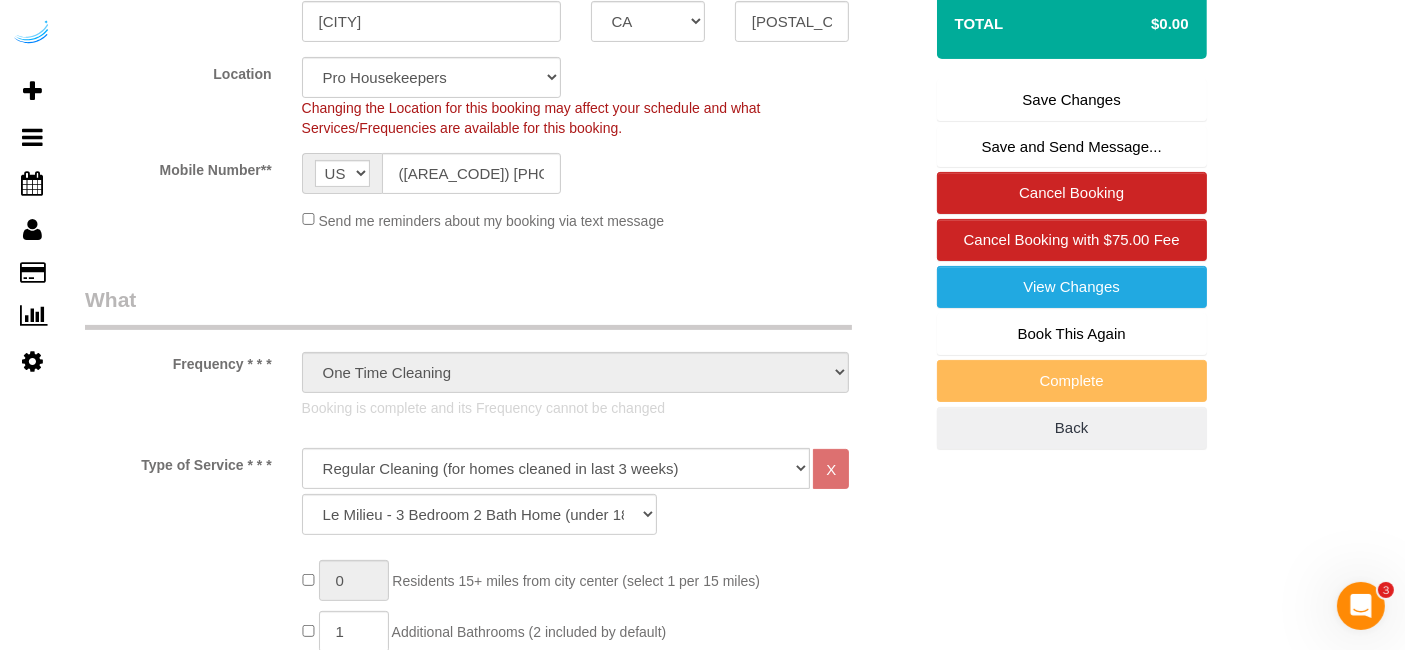 click on "Book This Again" at bounding box center [1072, 334] 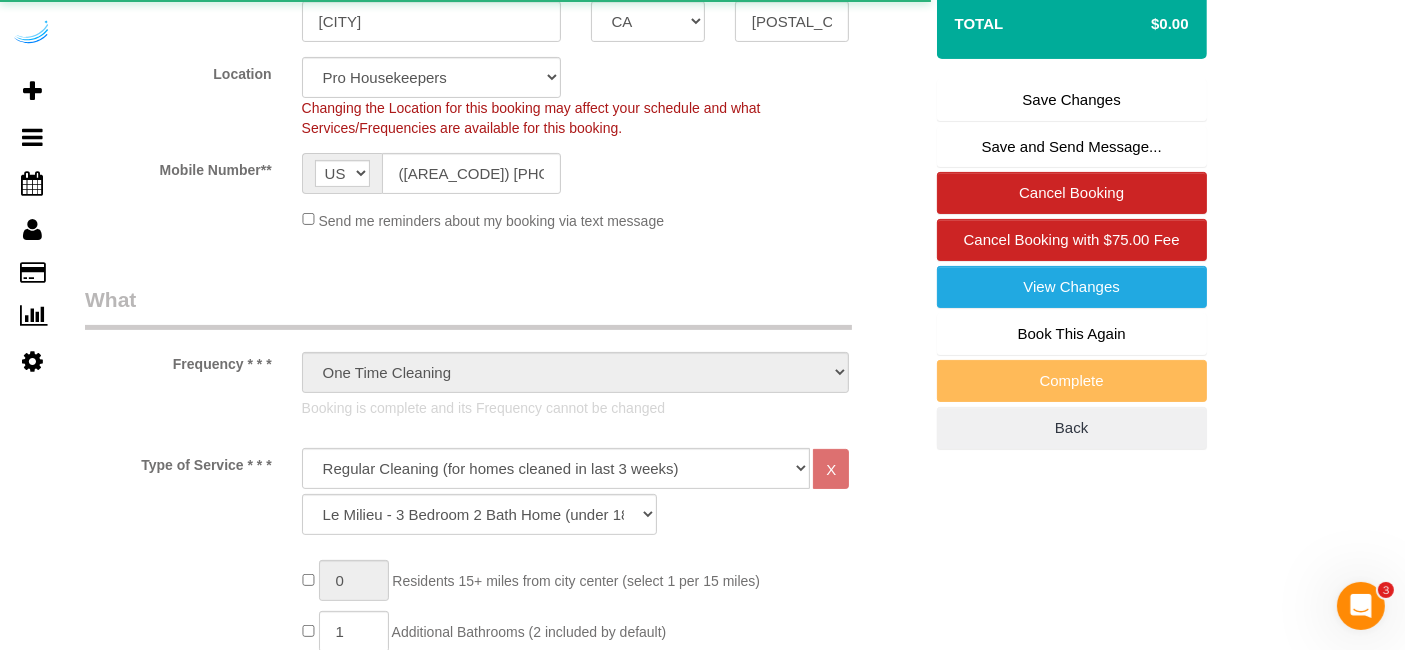 select on "CA" 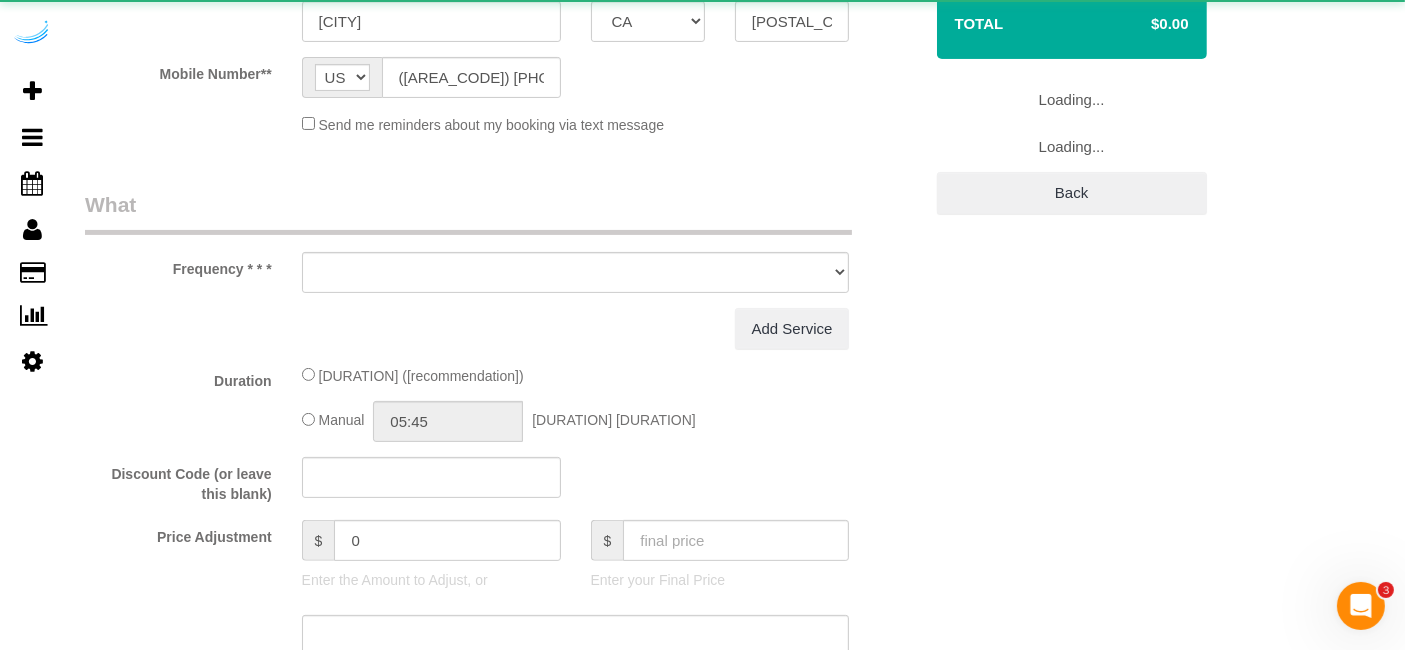 scroll, scrollTop: 0, scrollLeft: 0, axis: both 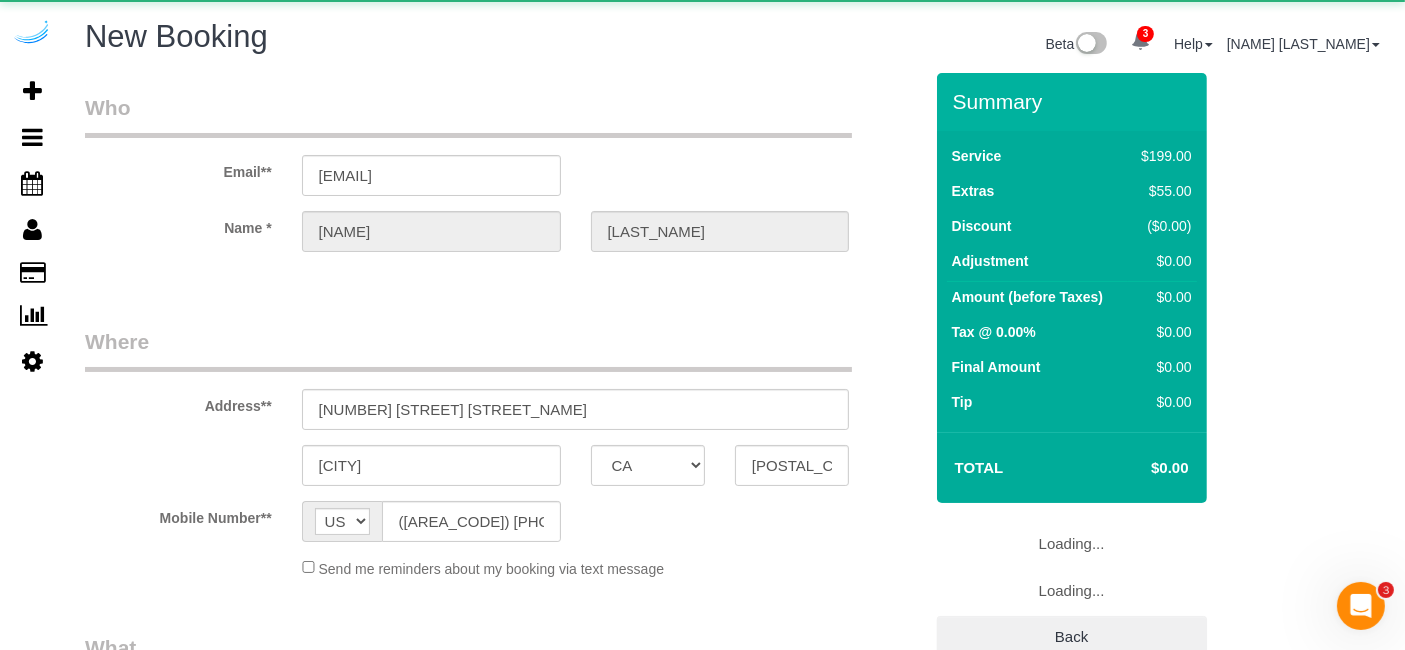 select on "string:fspay" 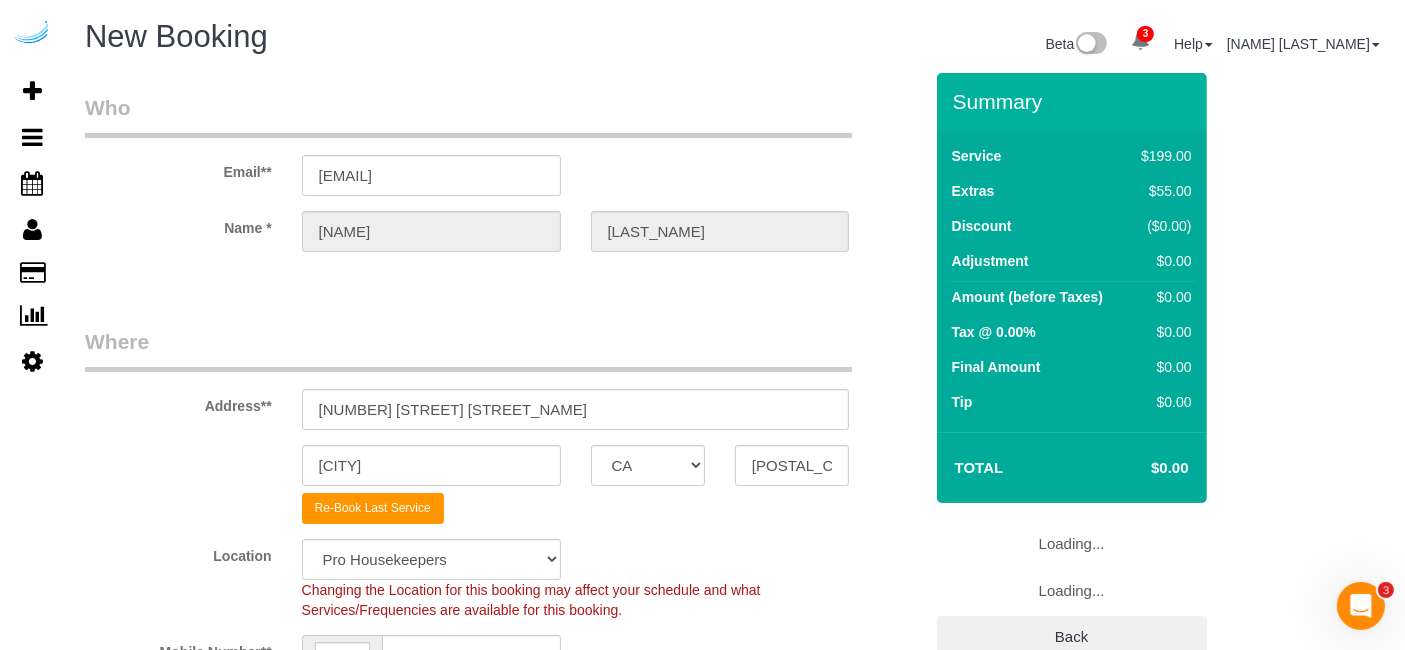 select on "object:2644" 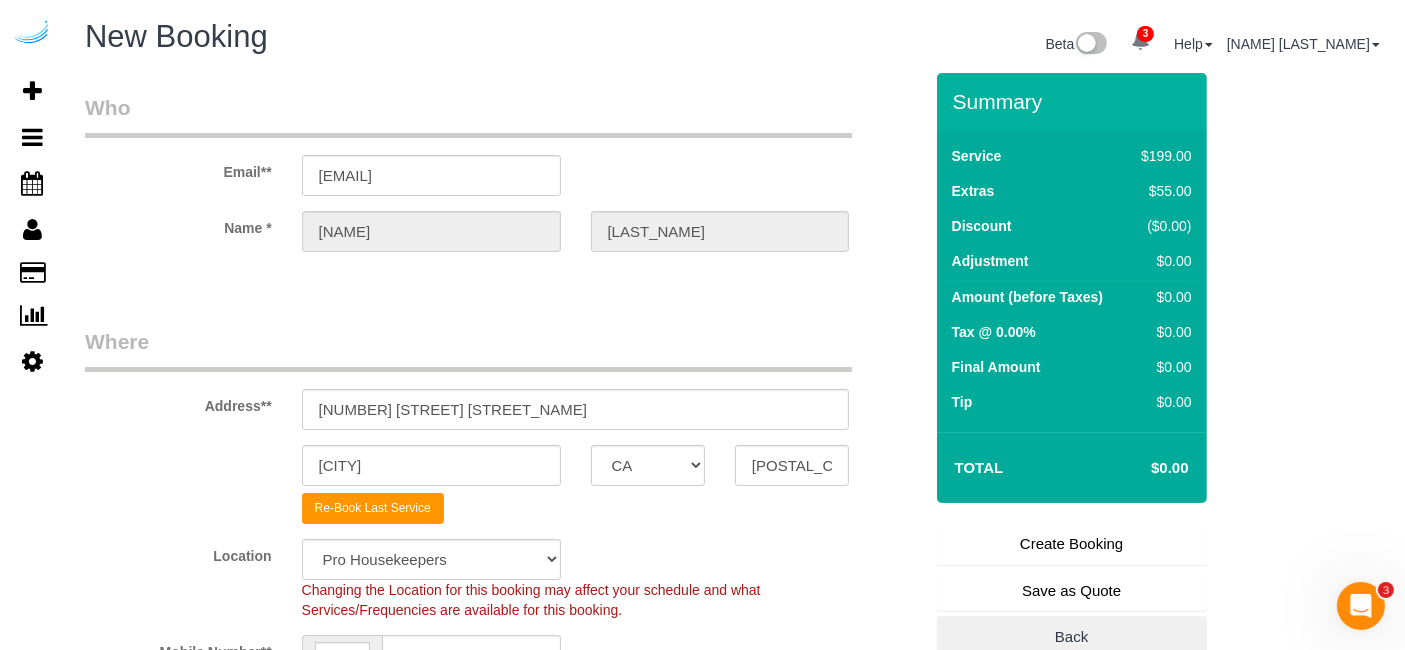 select on "object:2651" 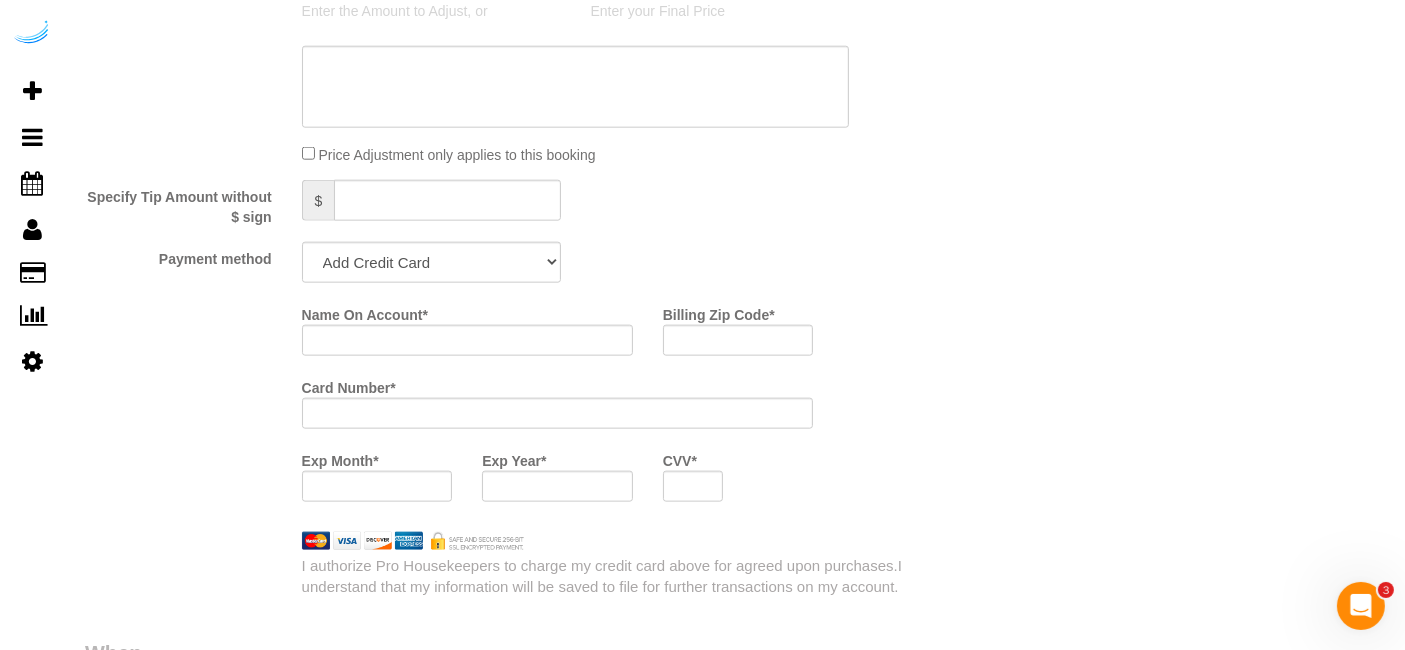 scroll, scrollTop: 2555, scrollLeft: 0, axis: vertical 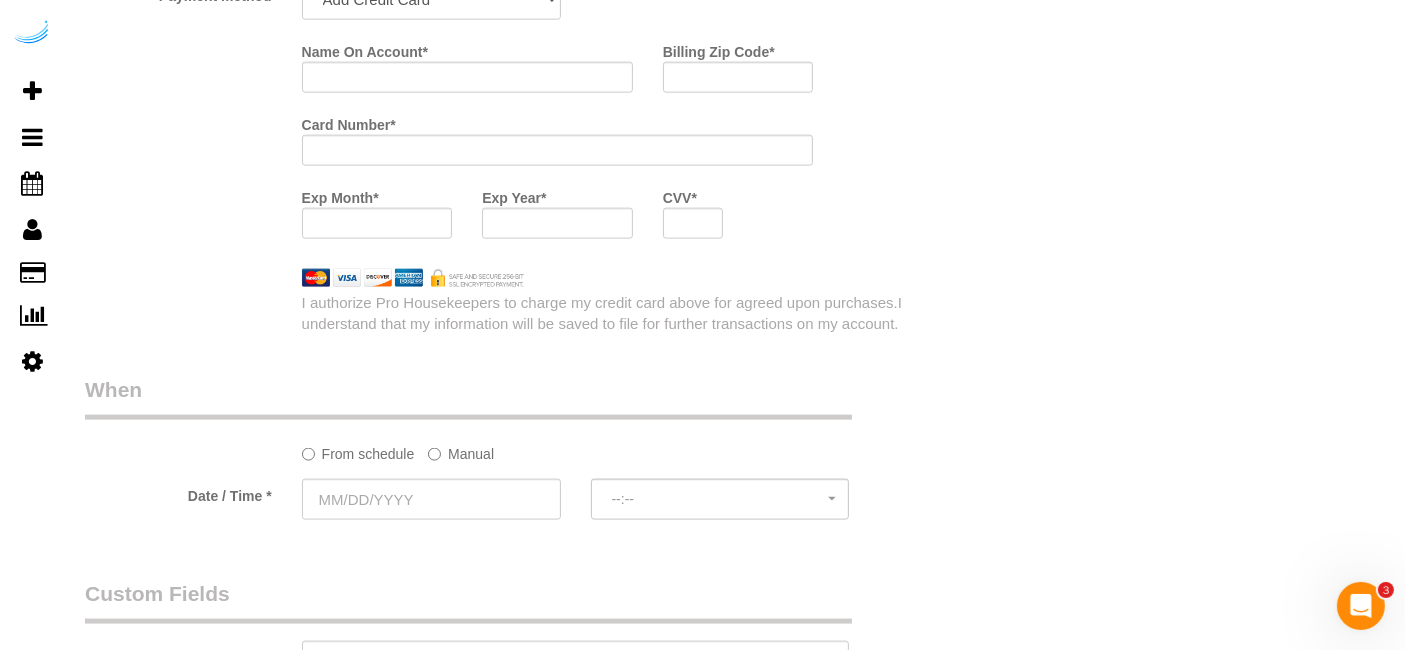 click on "Manual" 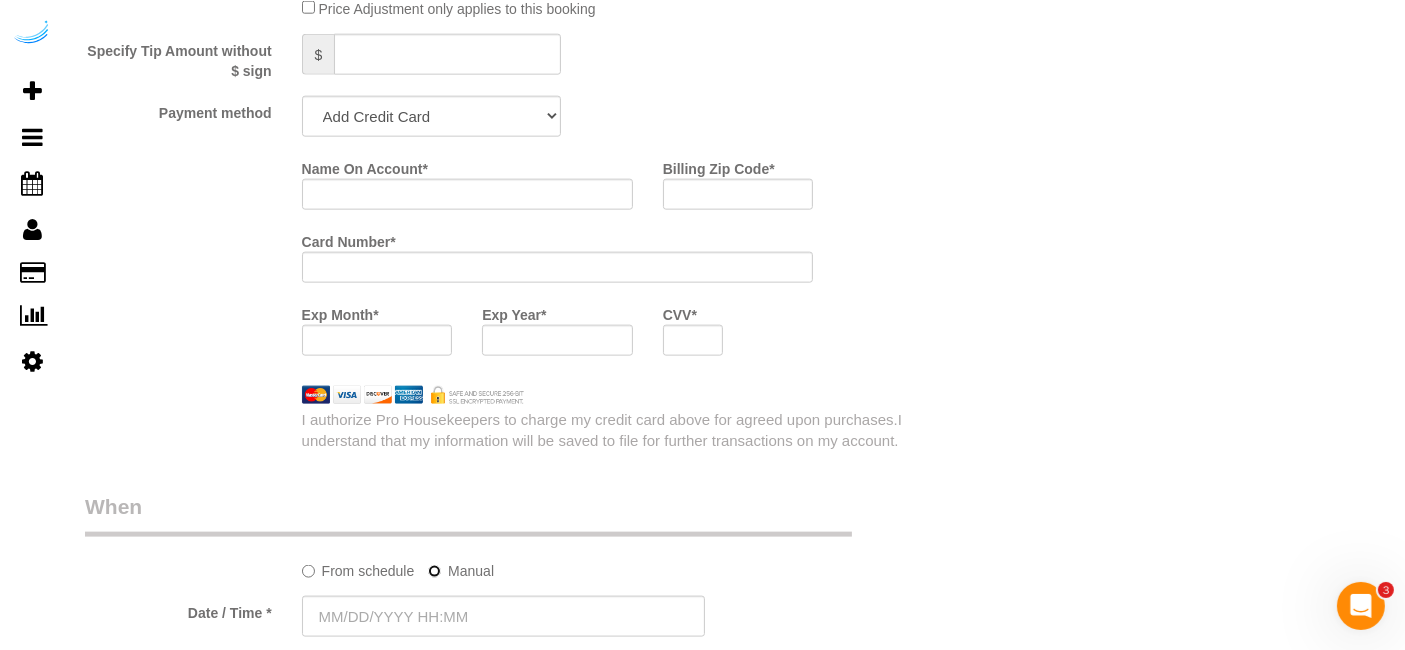 type on "08/07/2025 9:00AM" 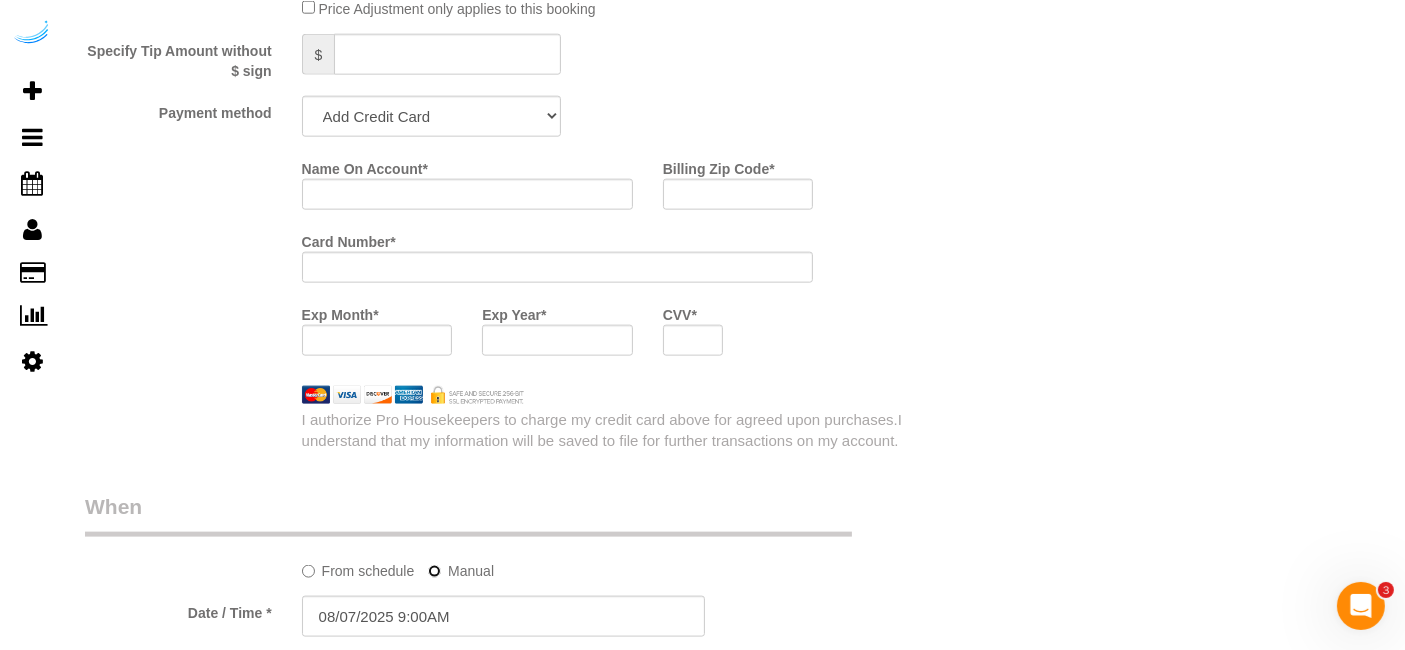 scroll, scrollTop: 2222, scrollLeft: 0, axis: vertical 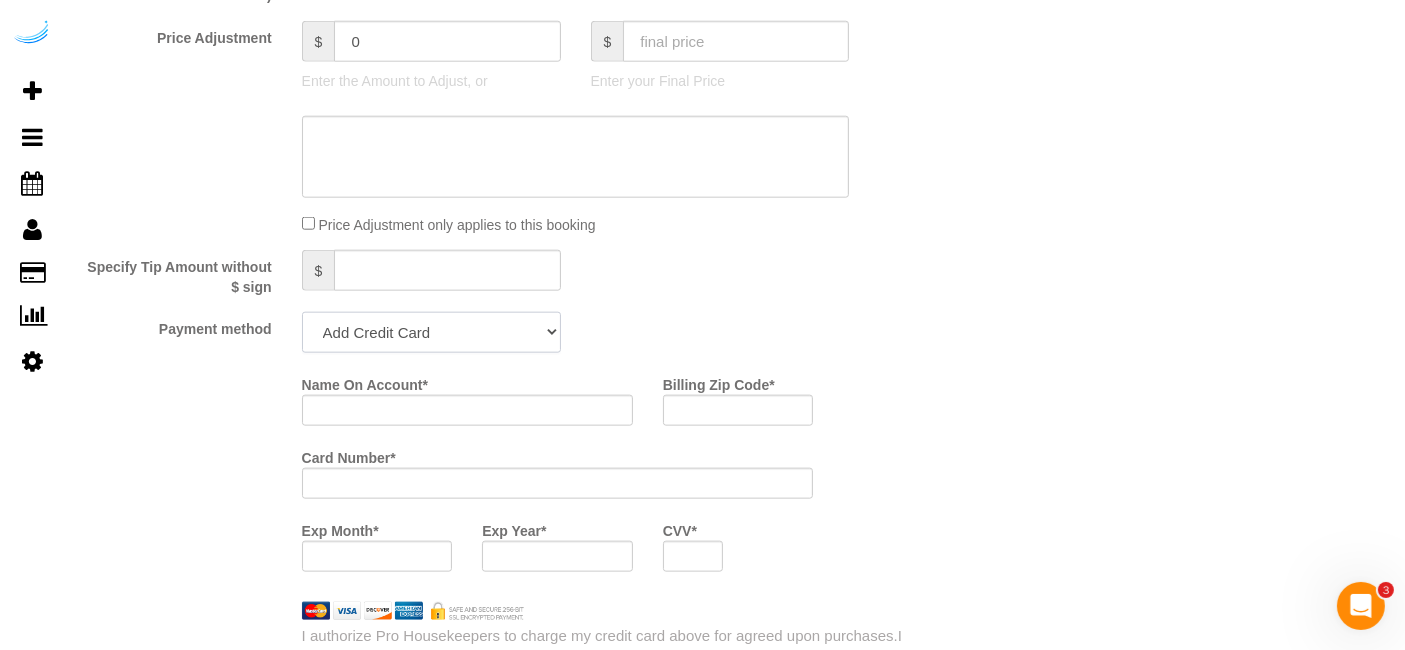 click on "Add Credit Card Cash Check Paypal" 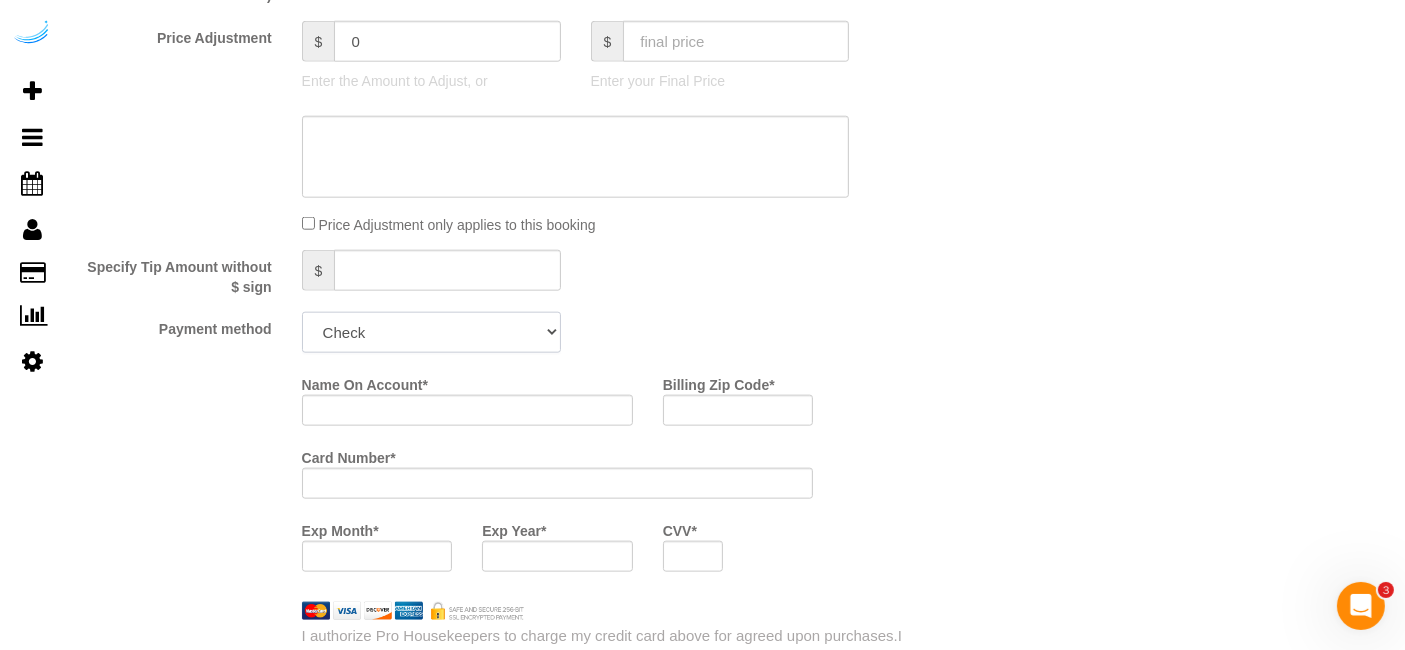 click on "Add Credit Card Cash Check Paypal" 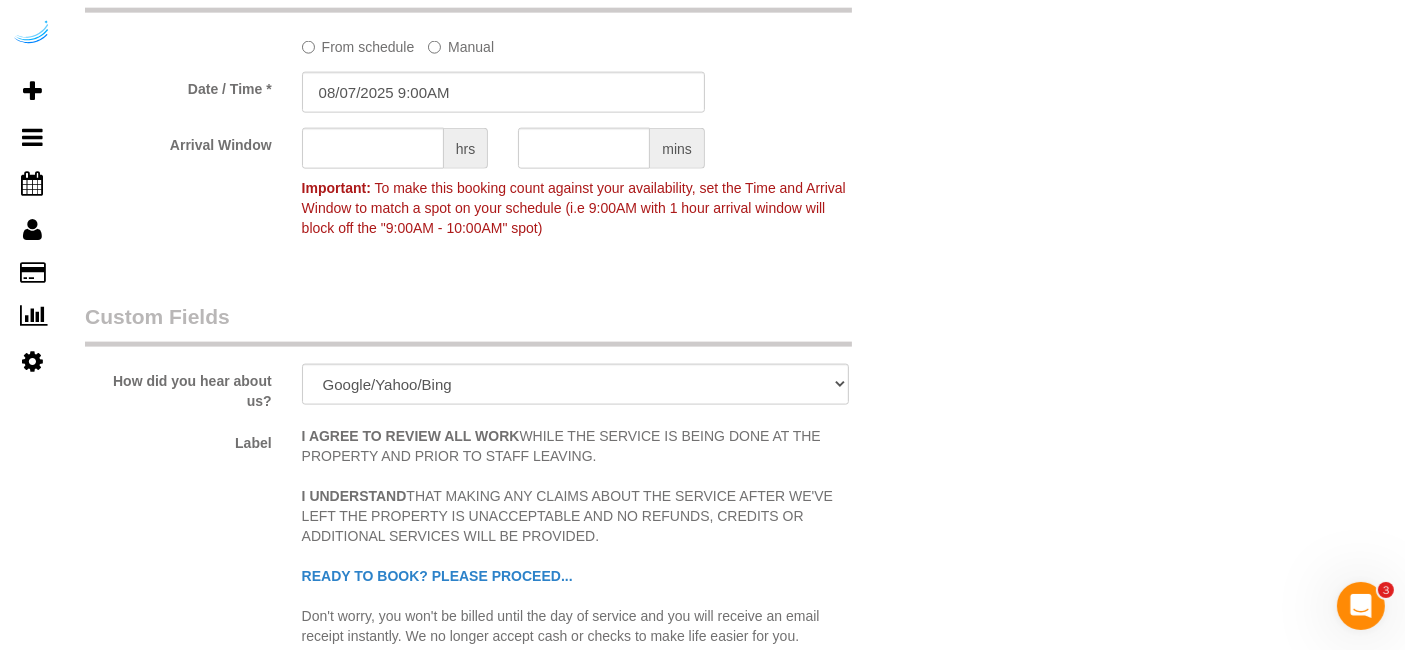 scroll, scrollTop: 2427, scrollLeft: 0, axis: vertical 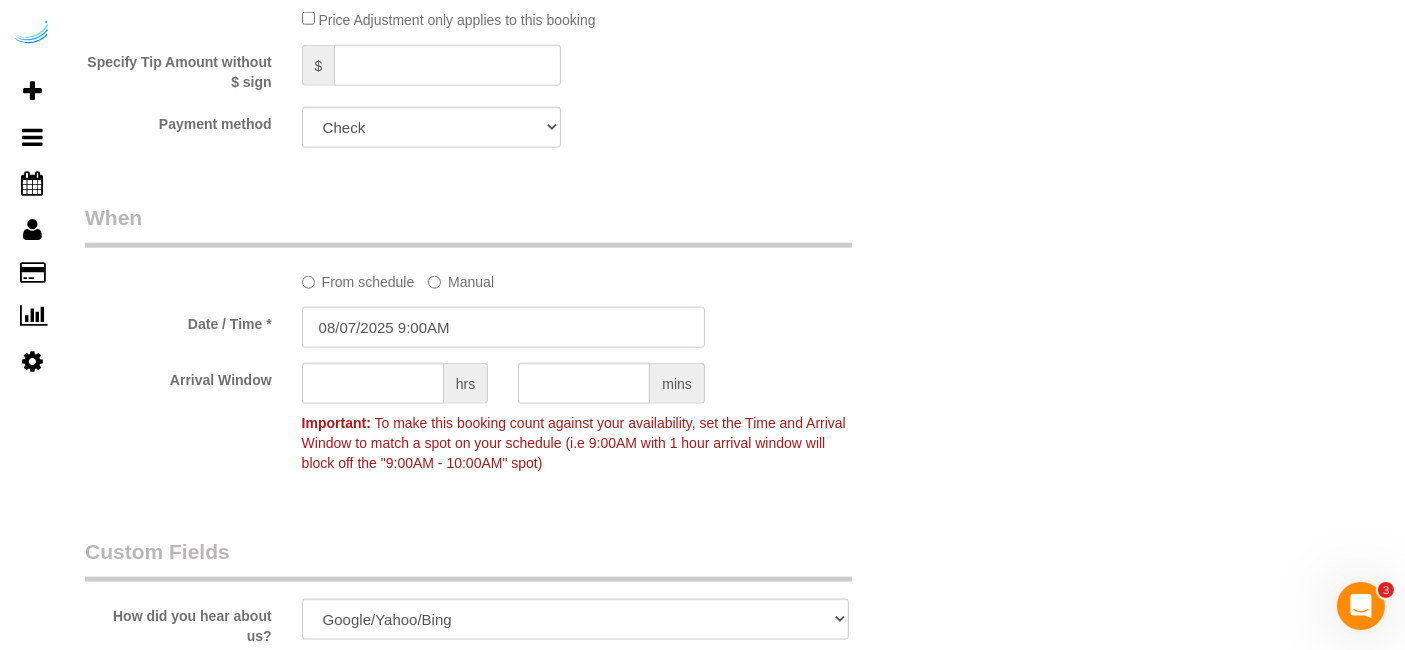click on "08/07/2025 9:00AM" at bounding box center [503, 327] 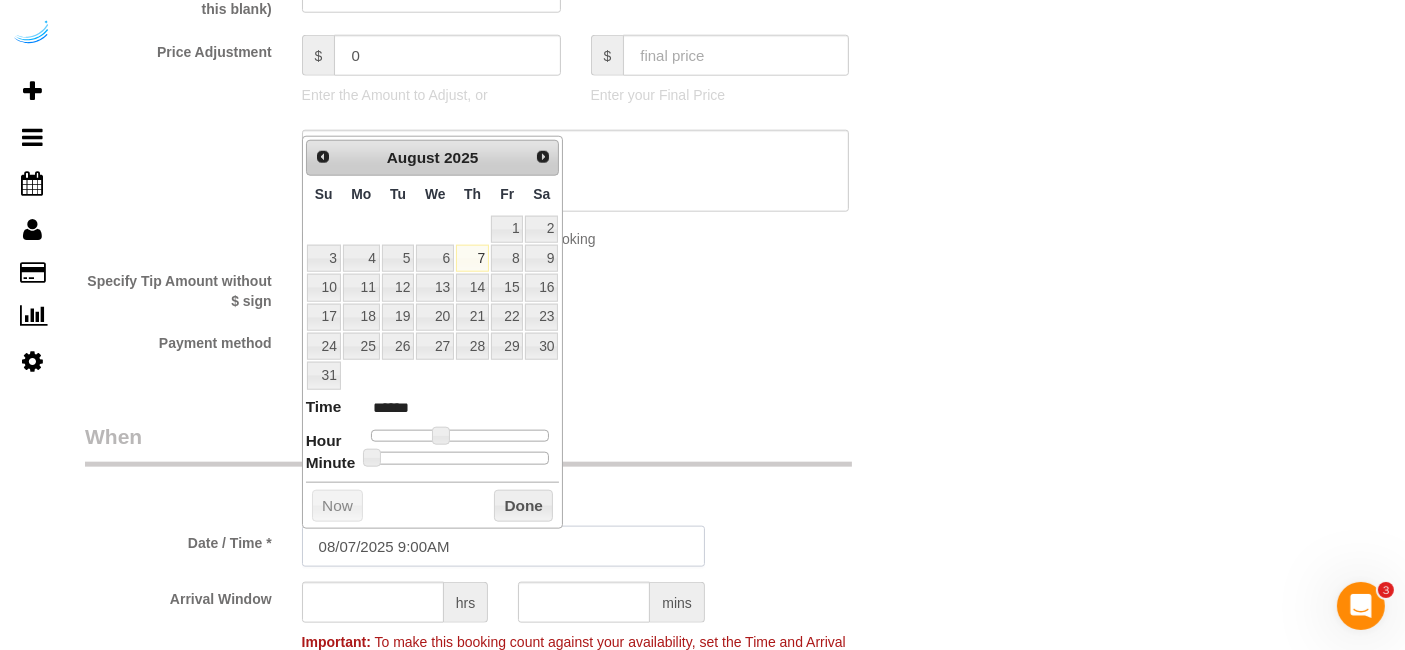 scroll, scrollTop: 1982, scrollLeft: 0, axis: vertical 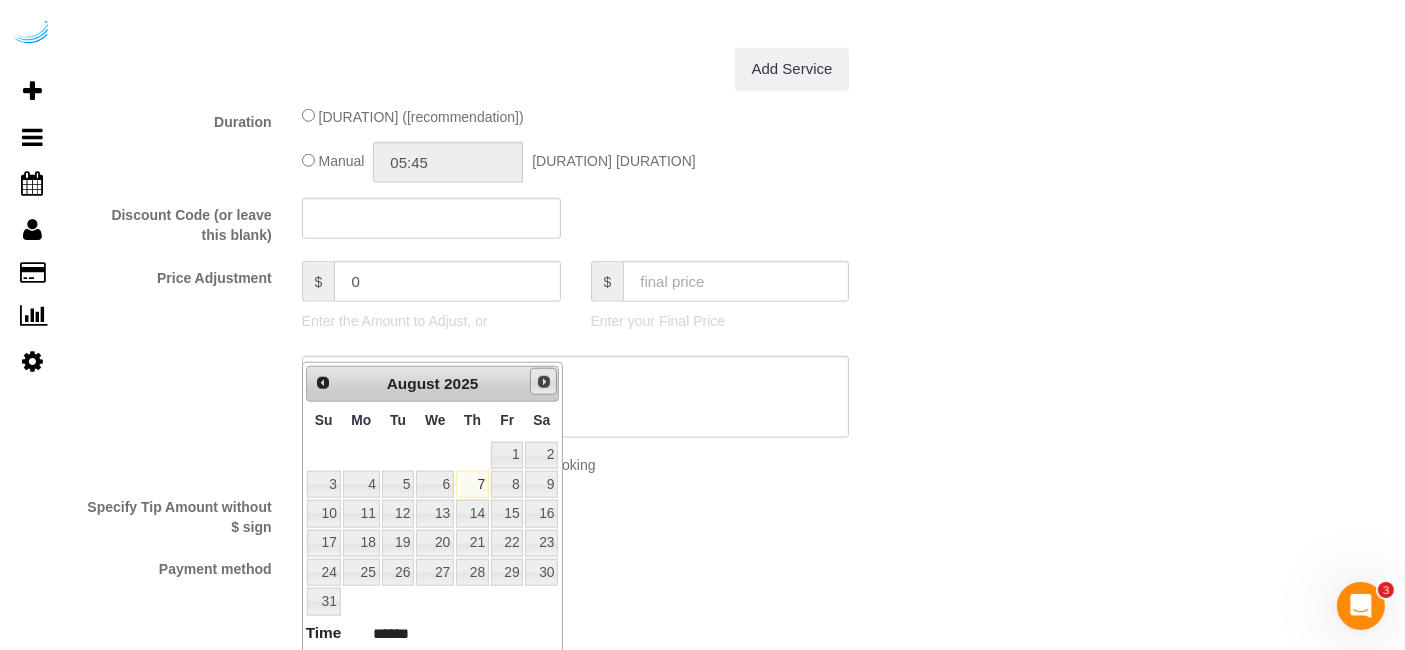 click on "Next" at bounding box center [544, 382] 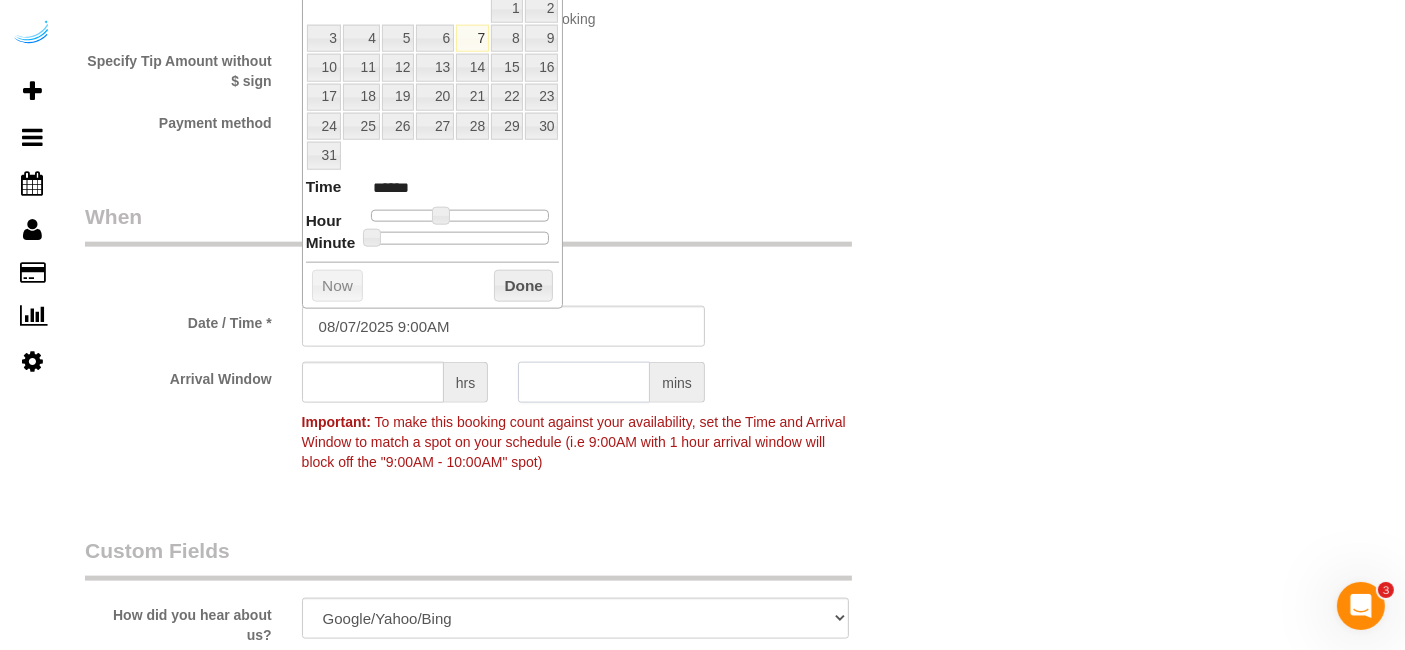 click 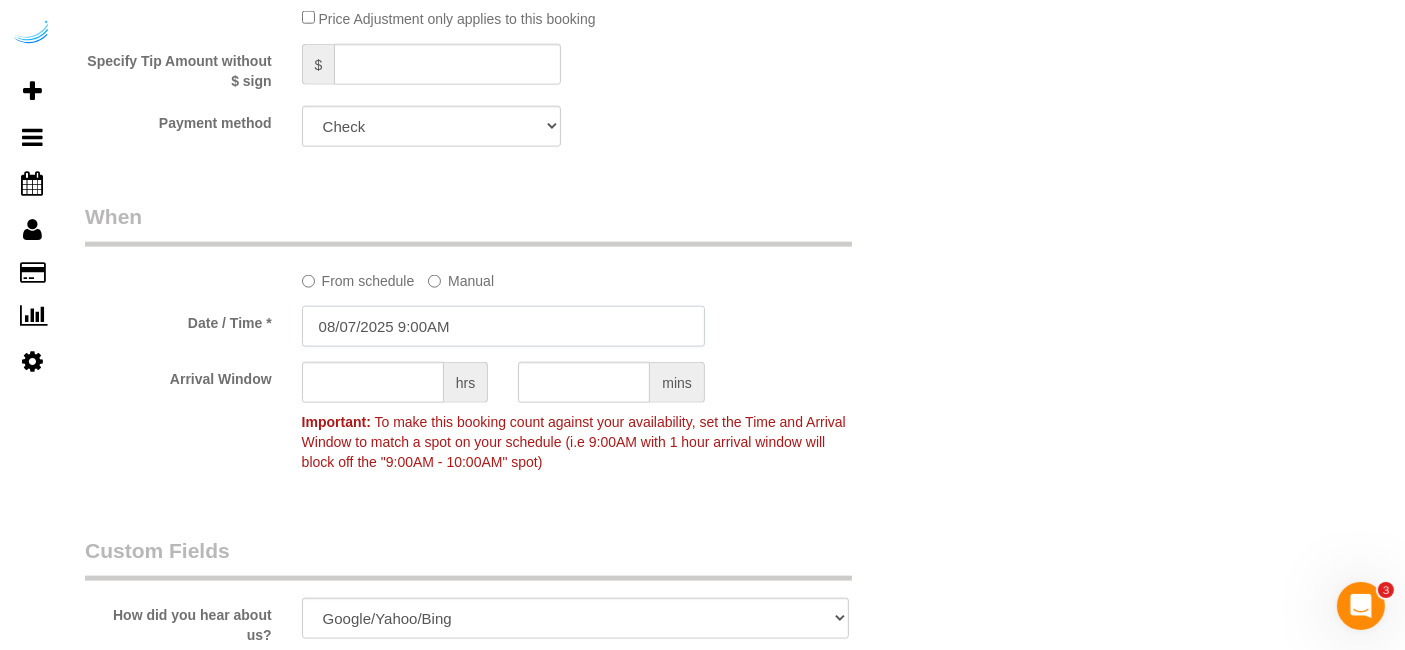 click on "08/07/2025 9:00AM" at bounding box center (503, 326) 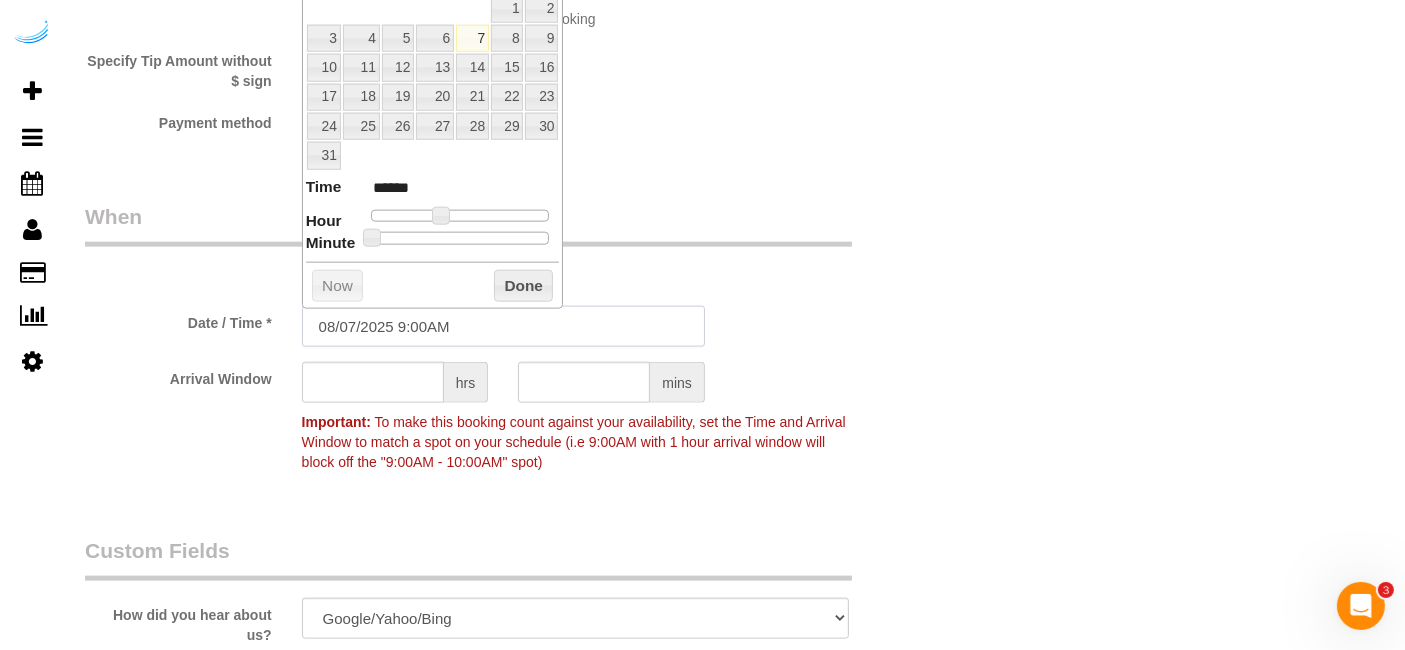 scroll, scrollTop: 2205, scrollLeft: 0, axis: vertical 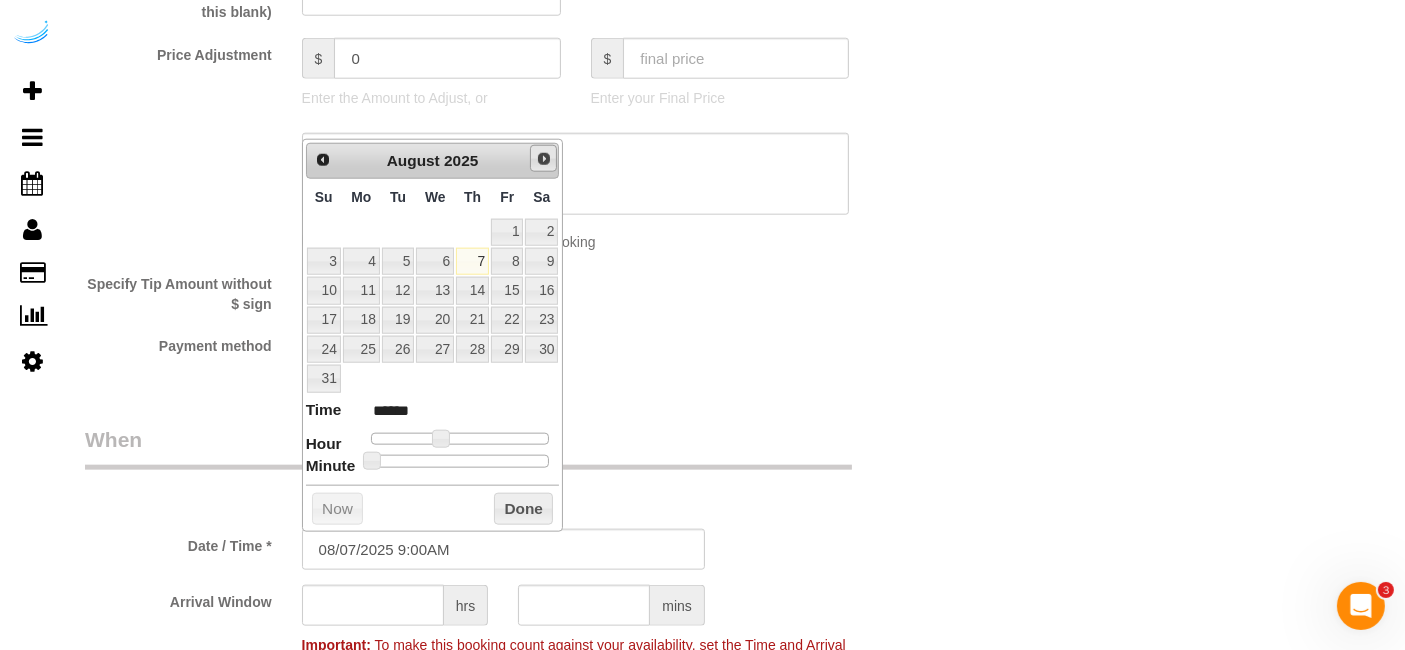 click on "Next" at bounding box center [544, 159] 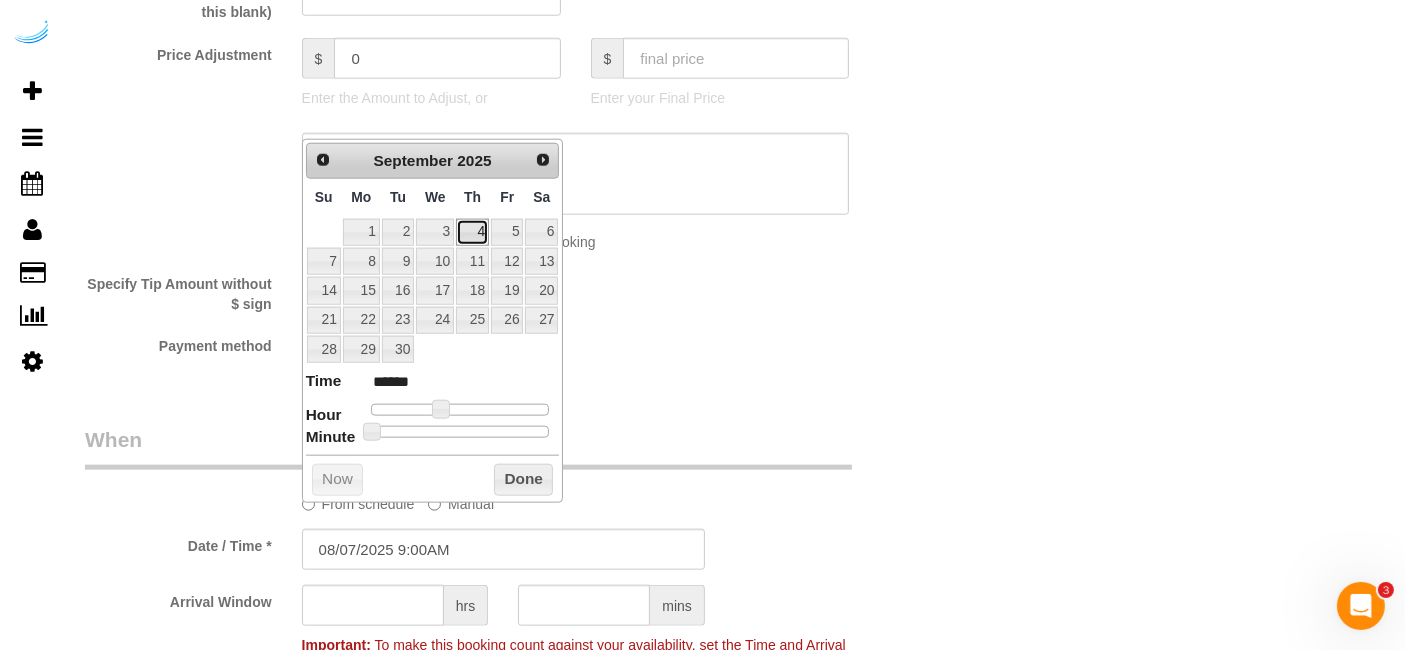 click on "4" at bounding box center [472, 232] 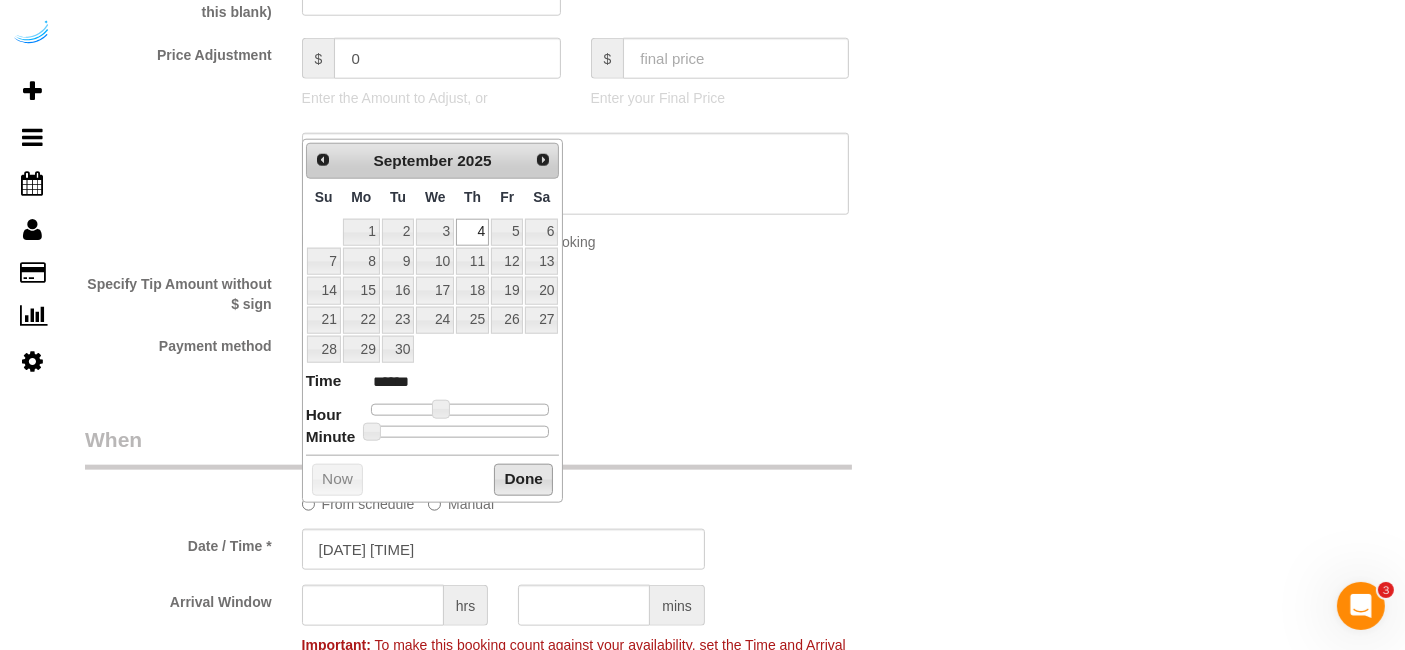 click on "Done" at bounding box center (523, 480) 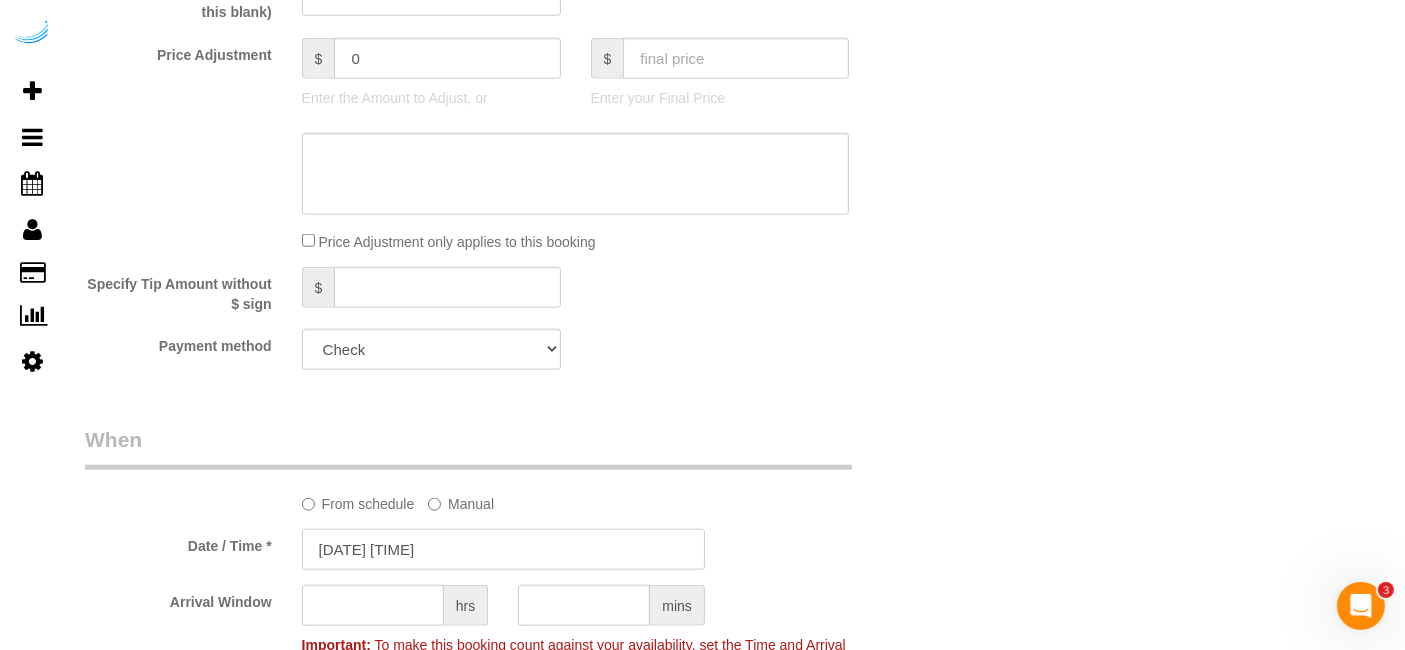 click on "[DATE] [TIME]" at bounding box center [503, 549] 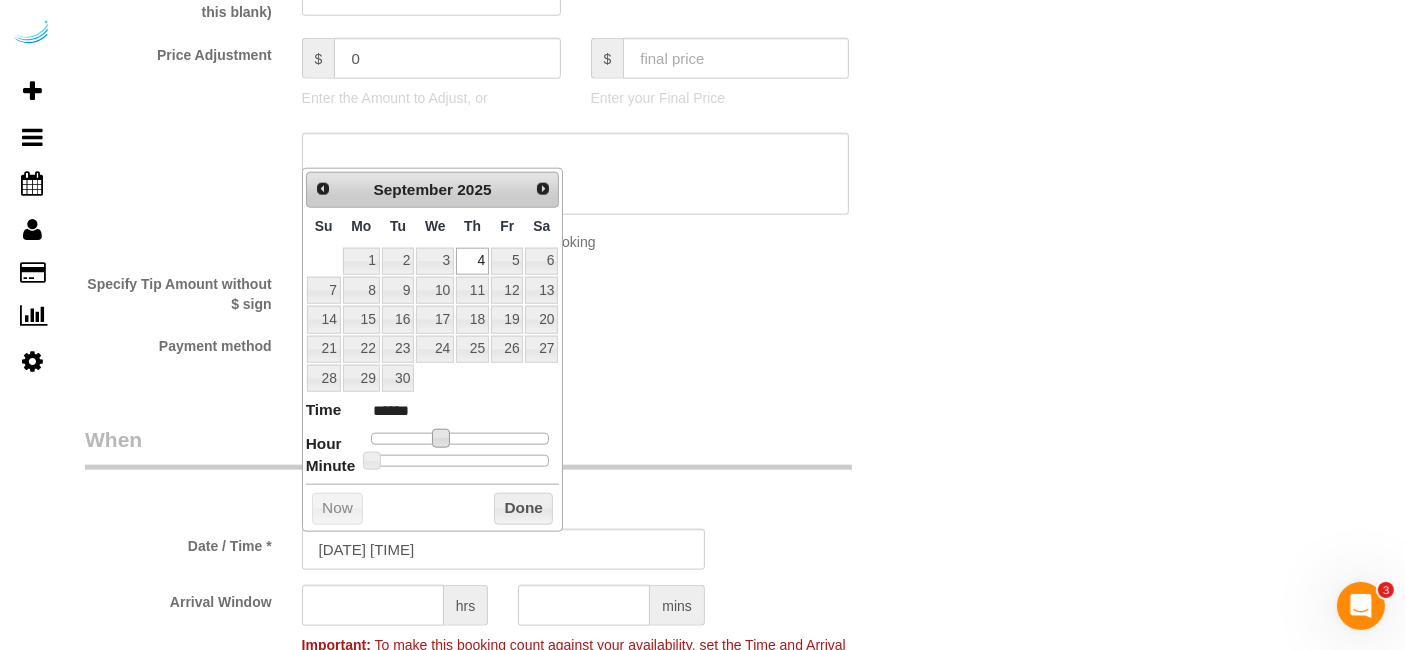 type on "[DATE] [TIME]" 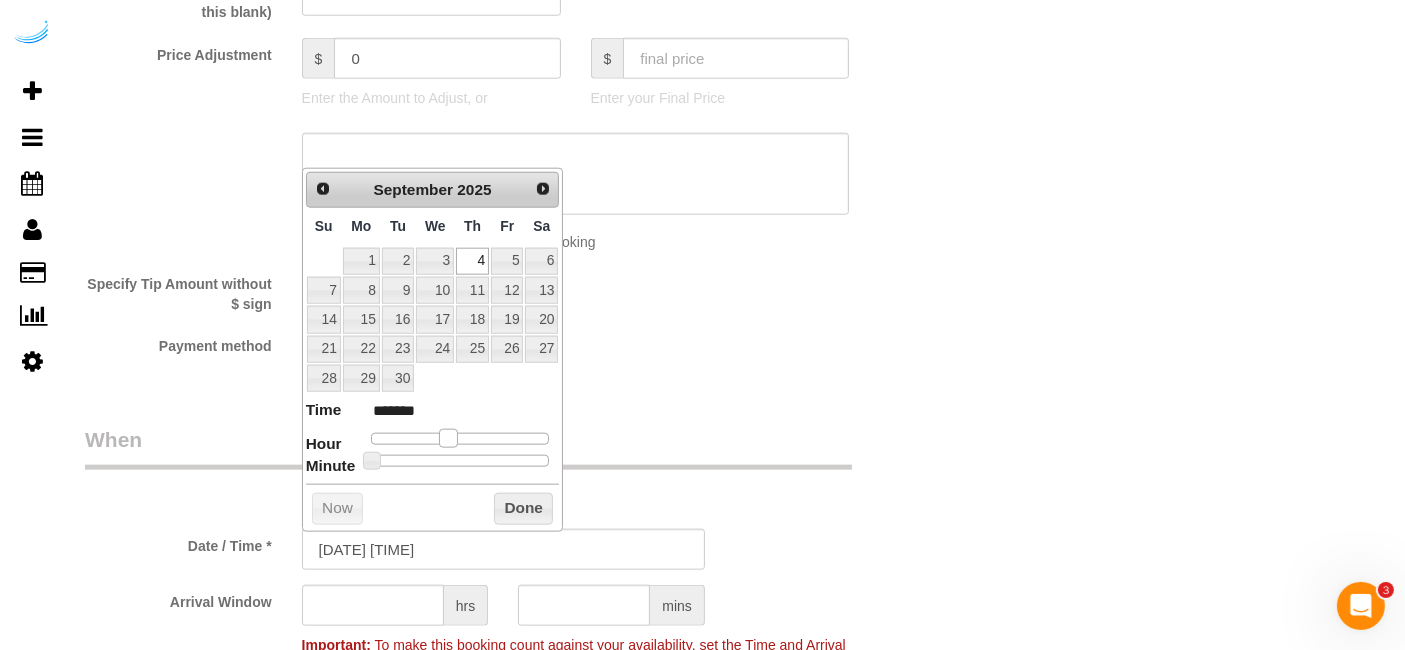 type on "[DATE] [TIME]" 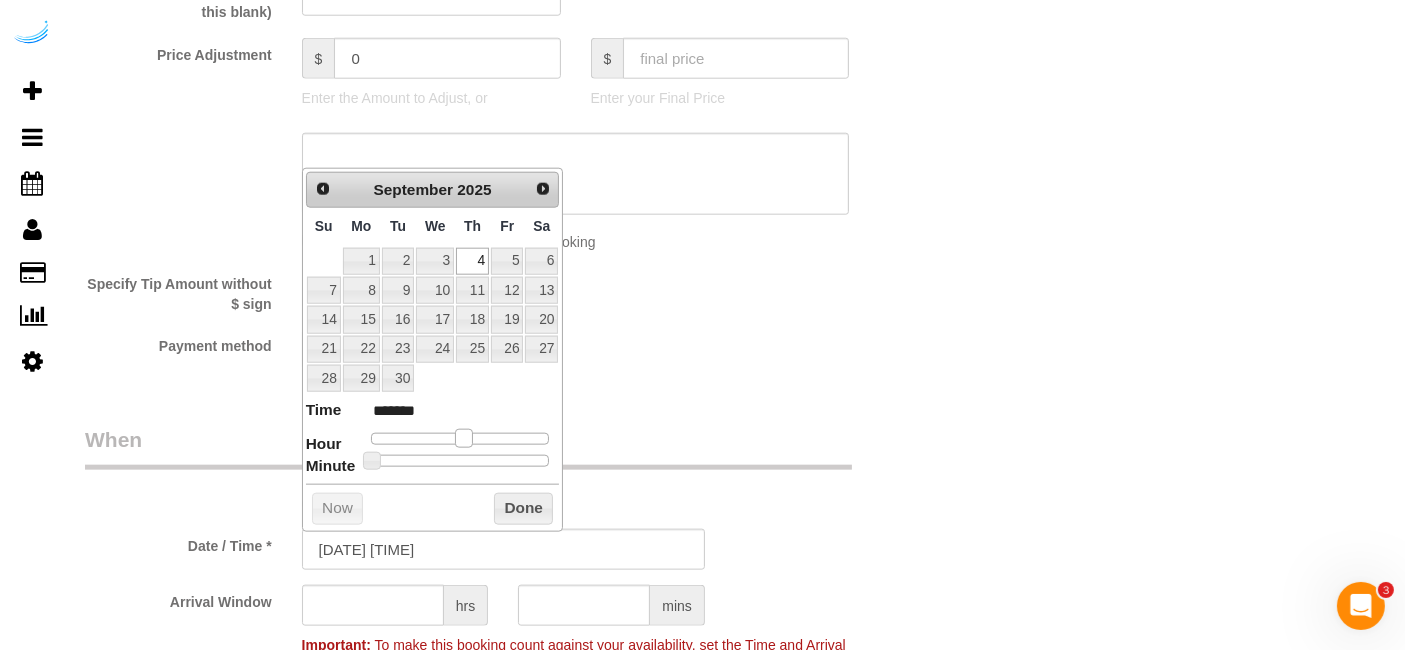 type on "[DATE] [TIME]" 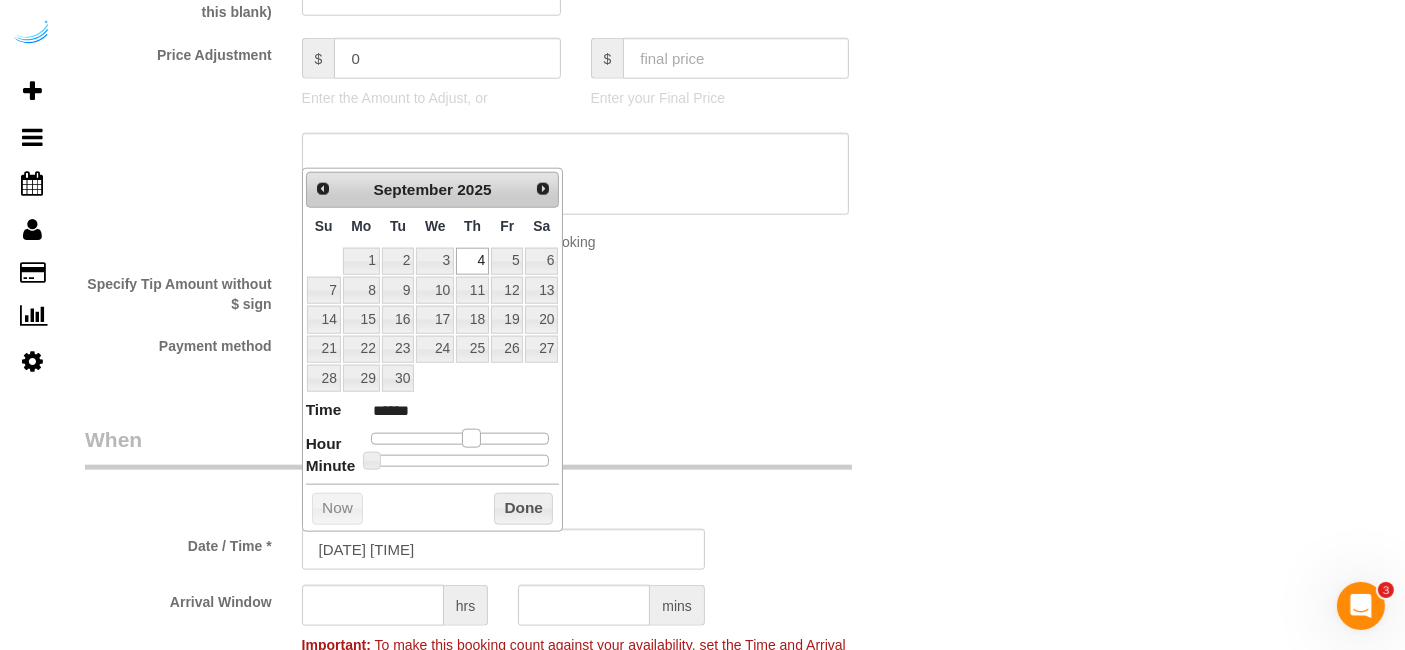 drag, startPoint x: 434, startPoint y: 433, endPoint x: 465, endPoint y: 430, distance: 31.144823 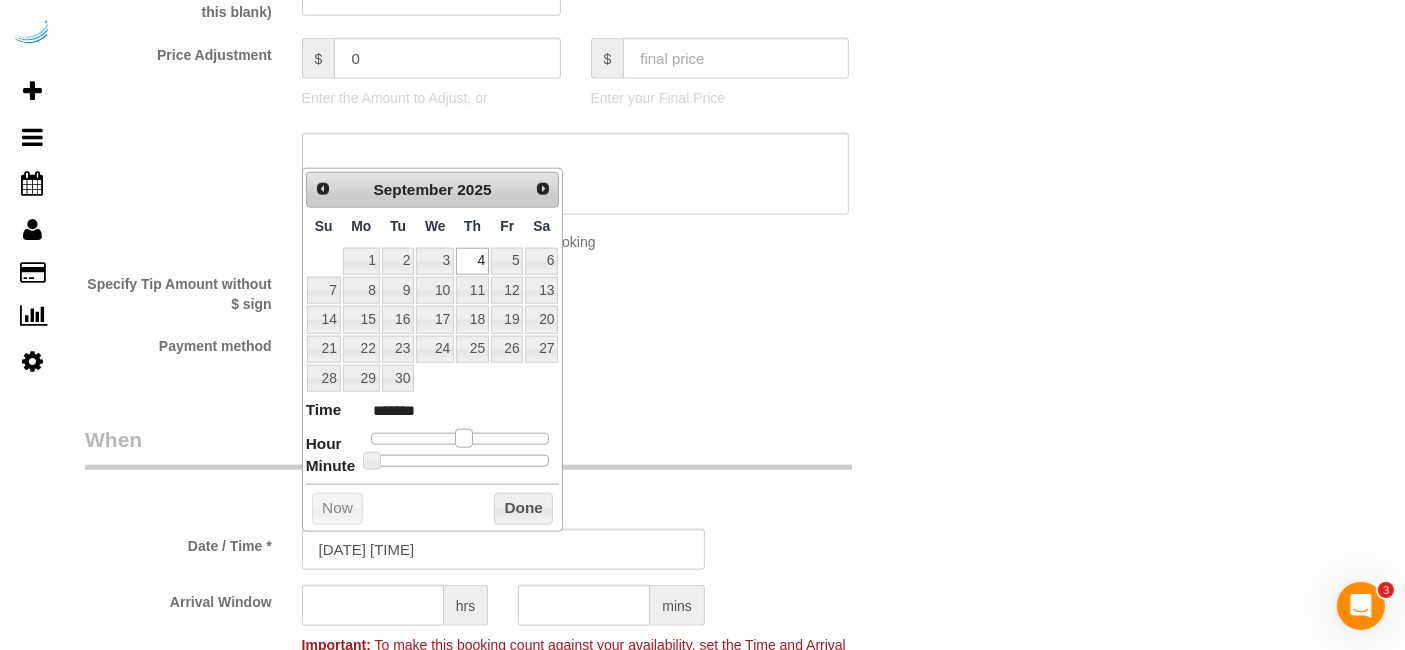 type on "[DATE] [TIME]" 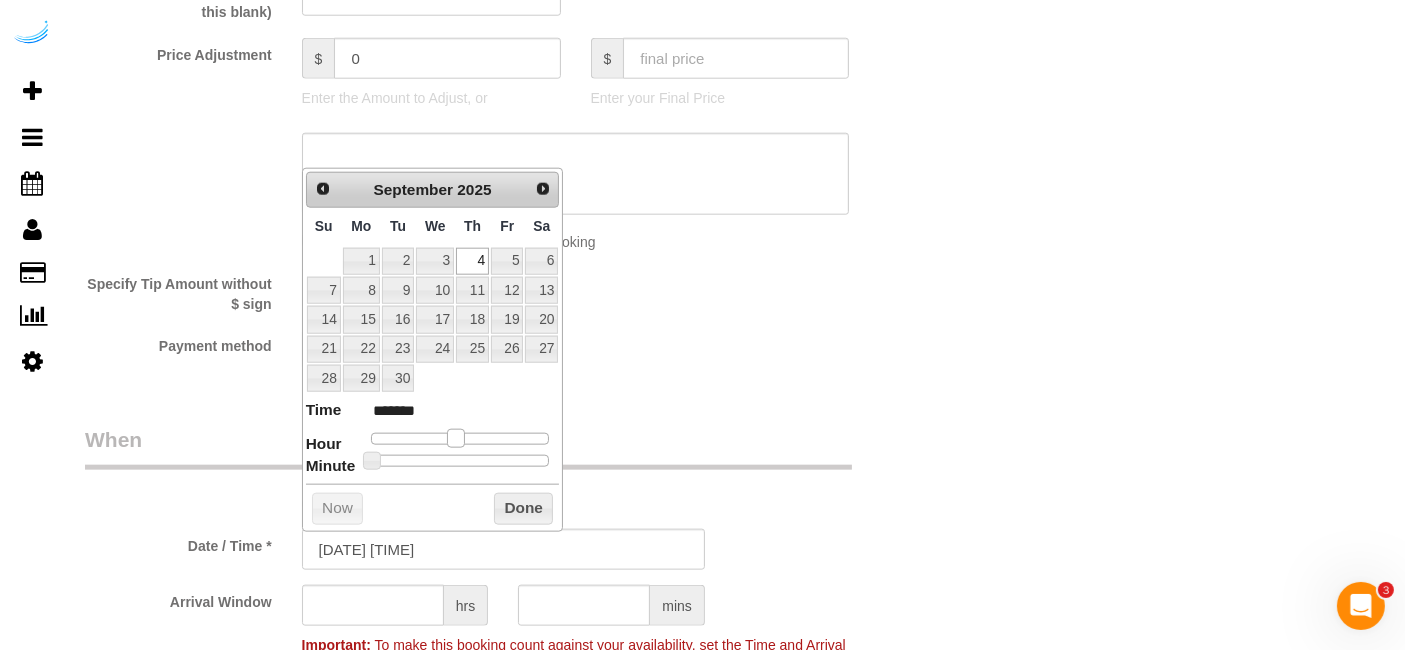 drag, startPoint x: 465, startPoint y: 430, endPoint x: 451, endPoint y: 437, distance: 15.652476 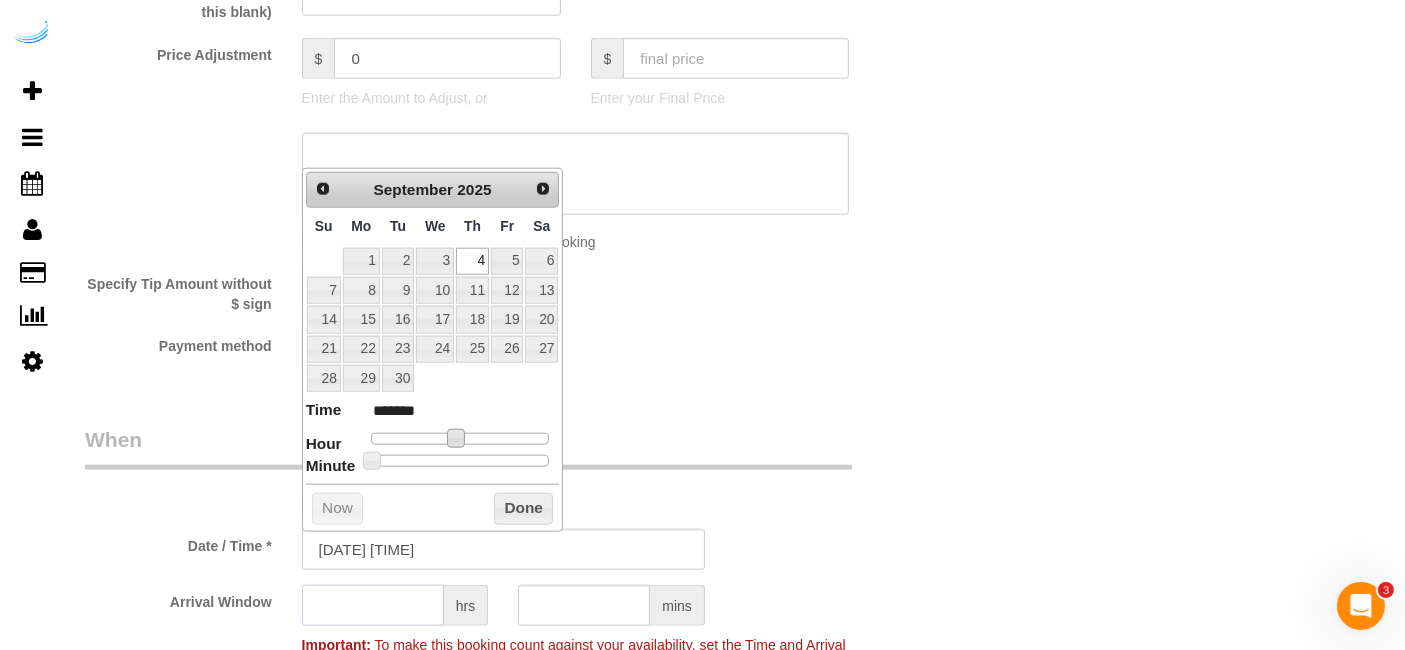 click 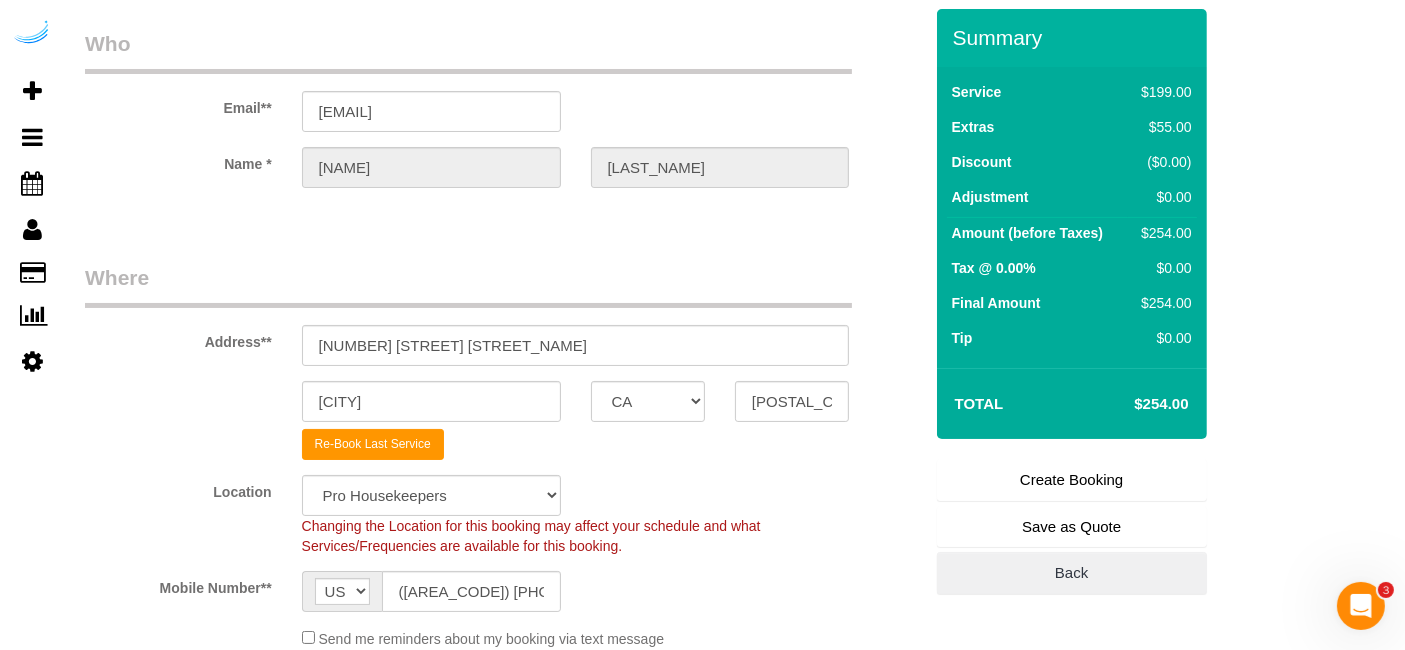 scroll, scrollTop: 0, scrollLeft: 0, axis: both 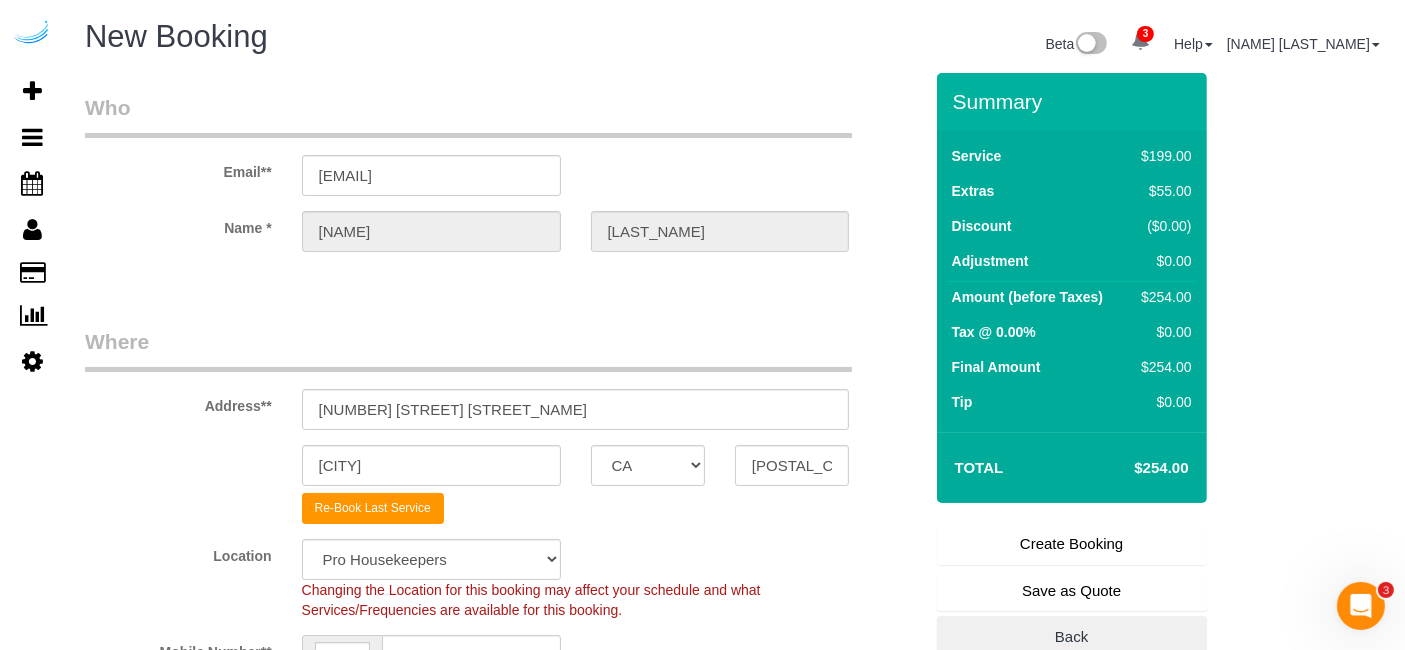 type on "3" 